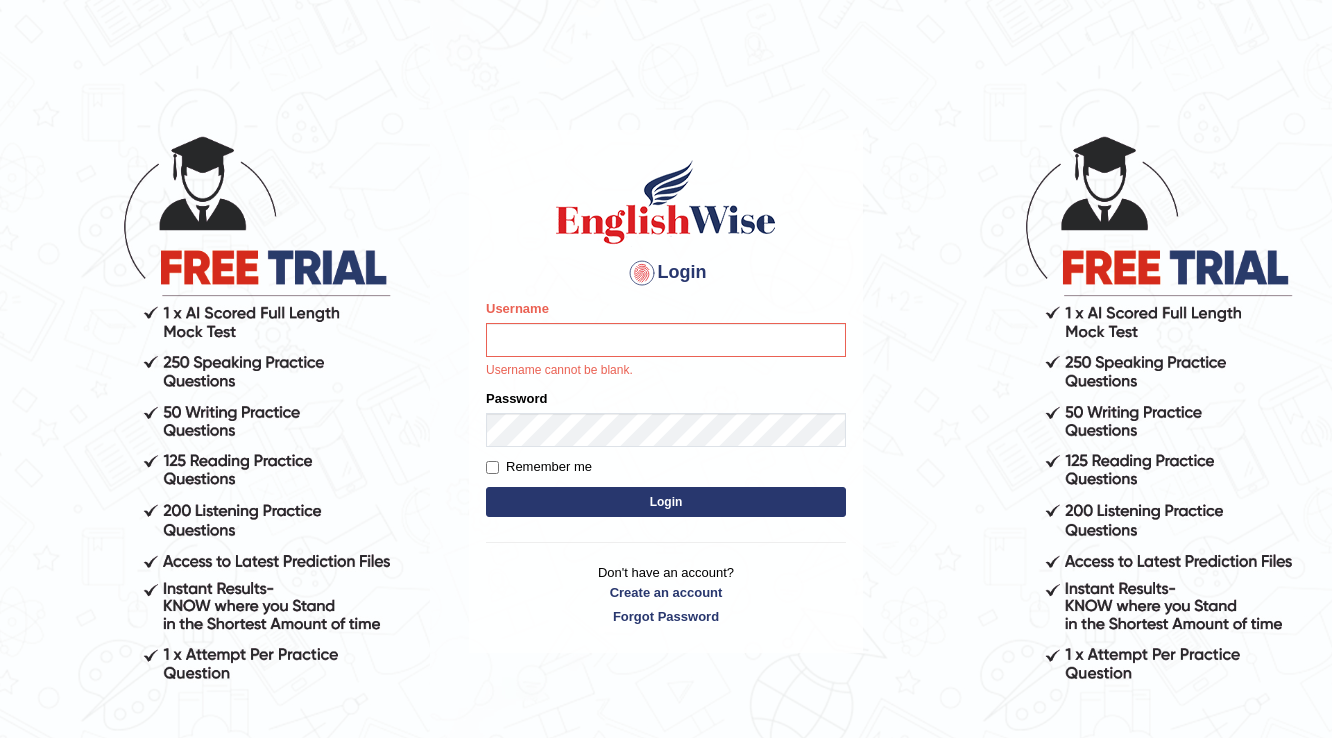 scroll, scrollTop: 0, scrollLeft: 0, axis: both 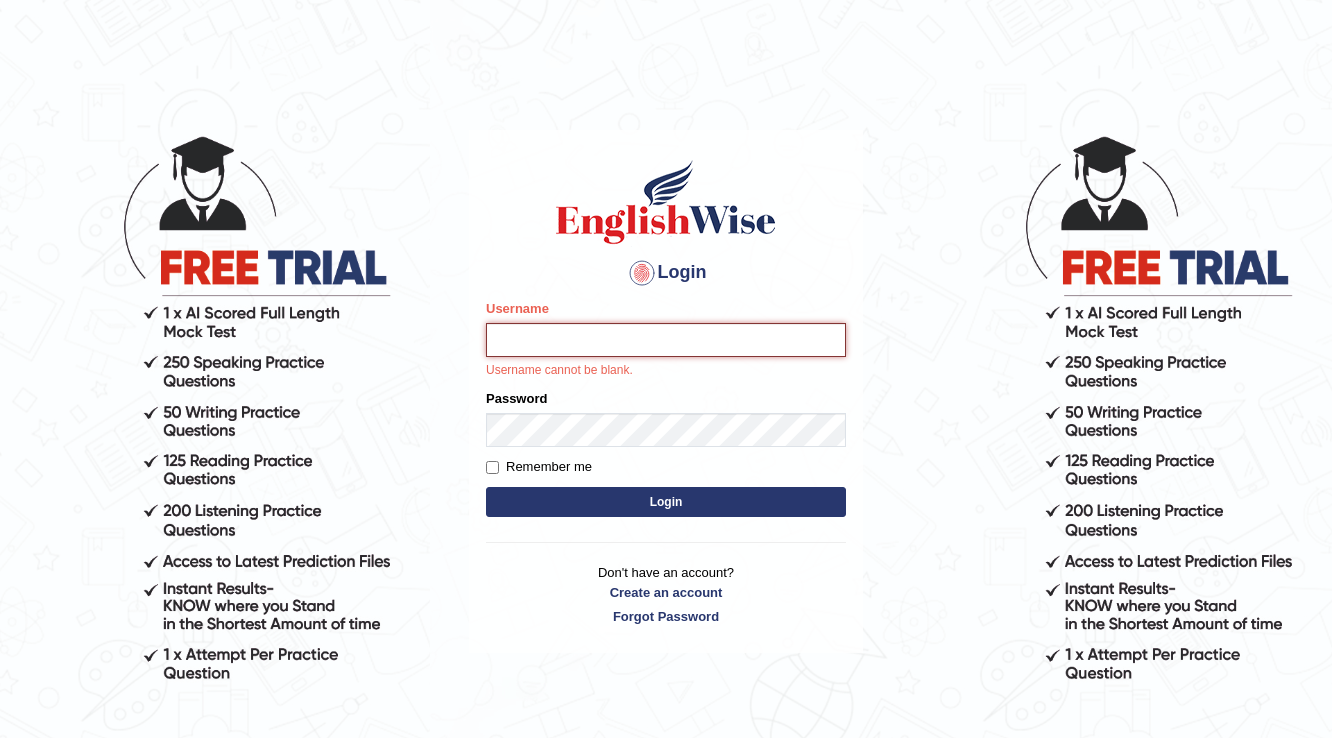 click on "Username" at bounding box center [666, 340] 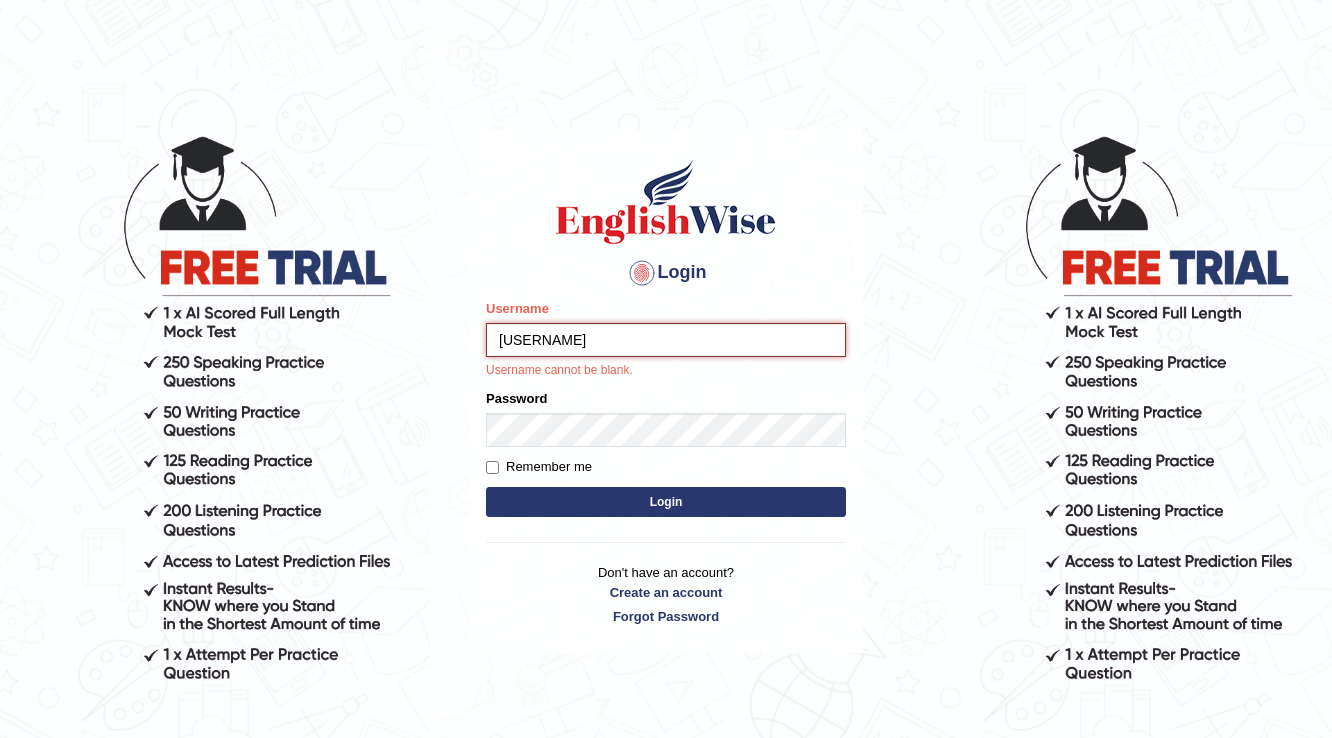 type on "hchadara" 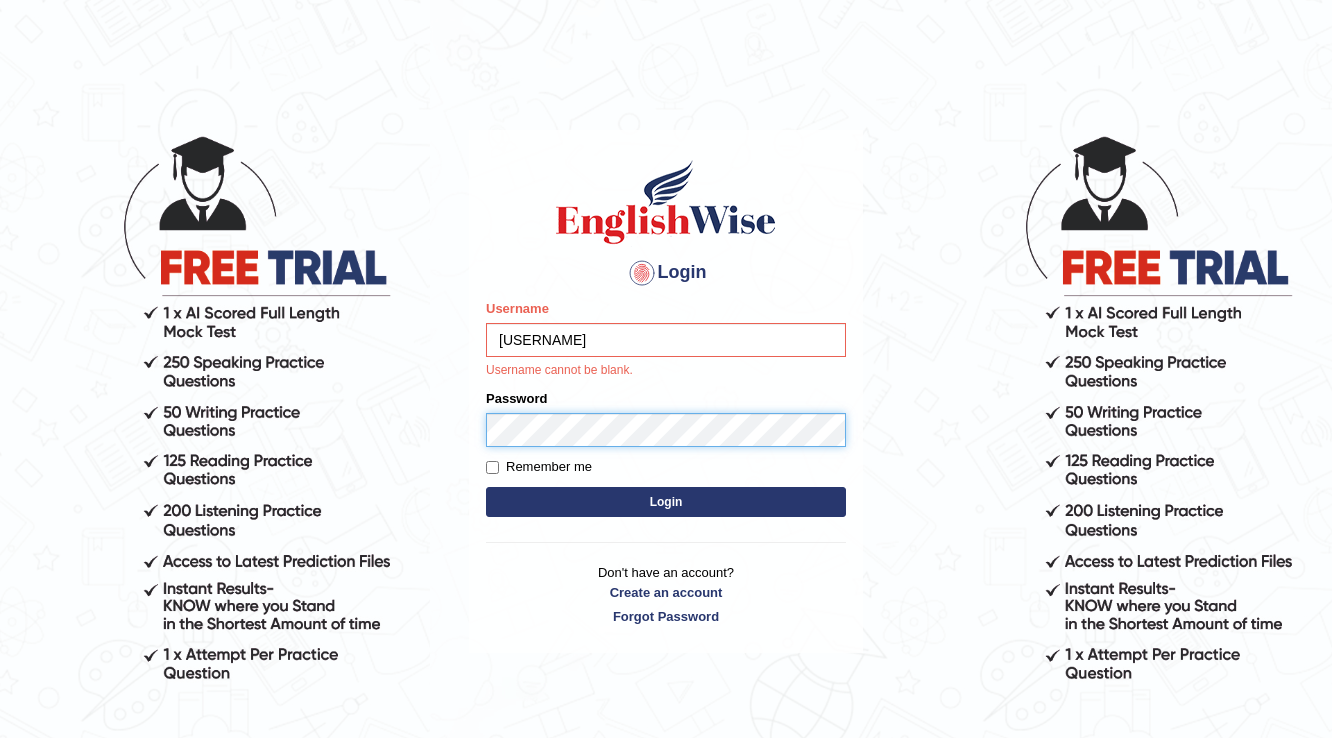 click on "Please fix the following errors:
Username
hchadara
Username cannot be blank.
Password
Remember me
Login" at bounding box center (666, 411) 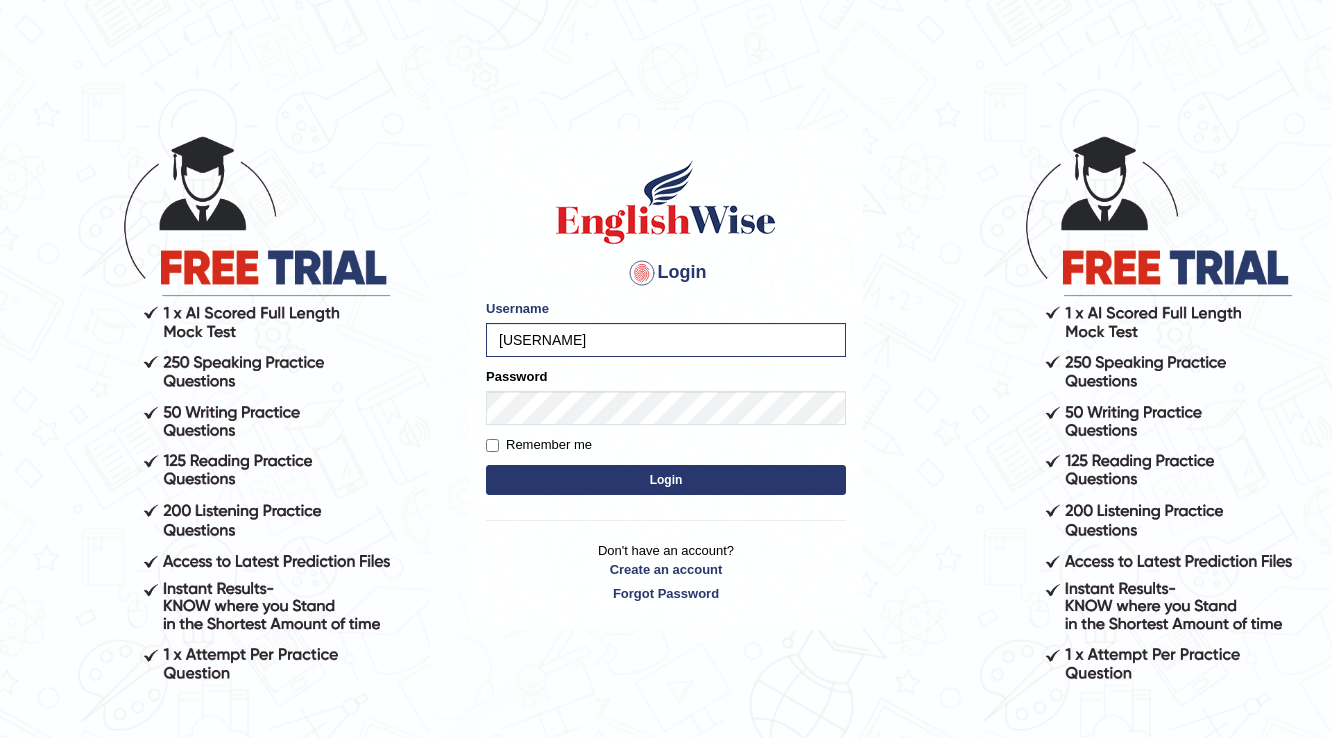 click on "Login" at bounding box center [666, 480] 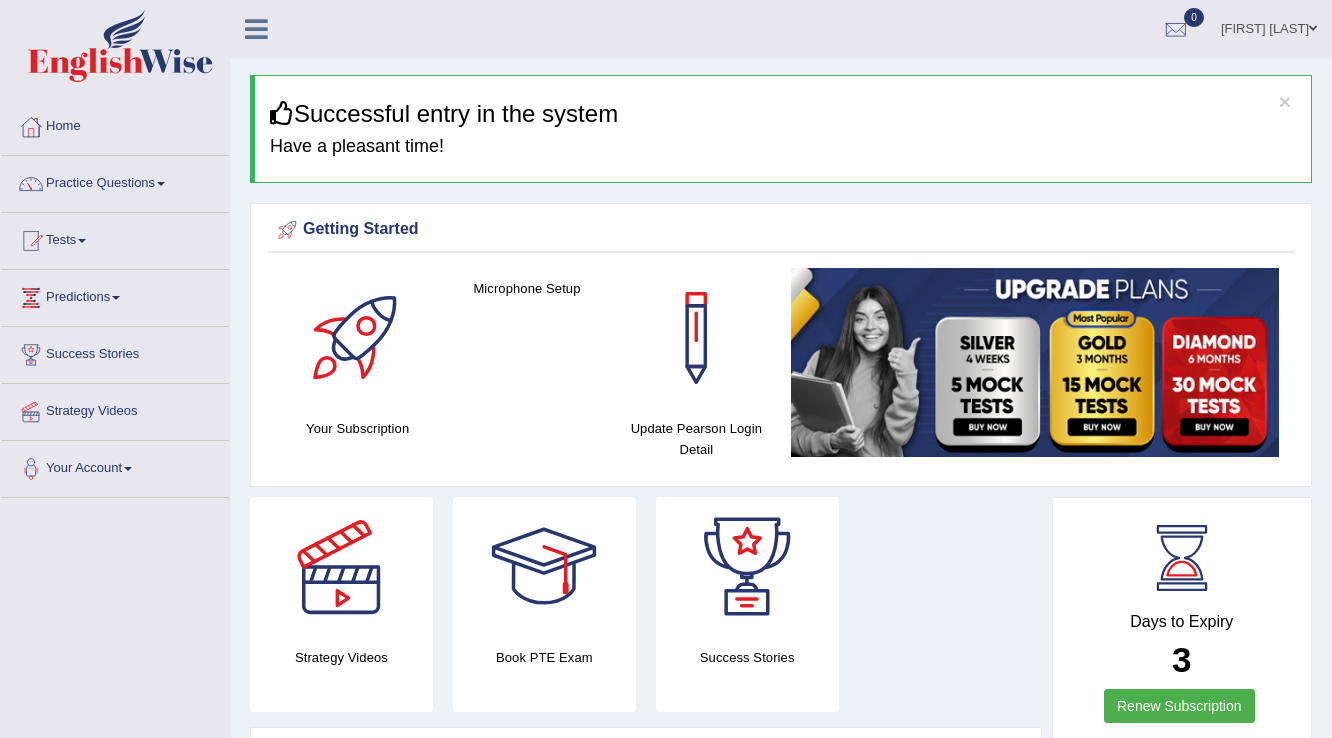 scroll, scrollTop: 0, scrollLeft: 0, axis: both 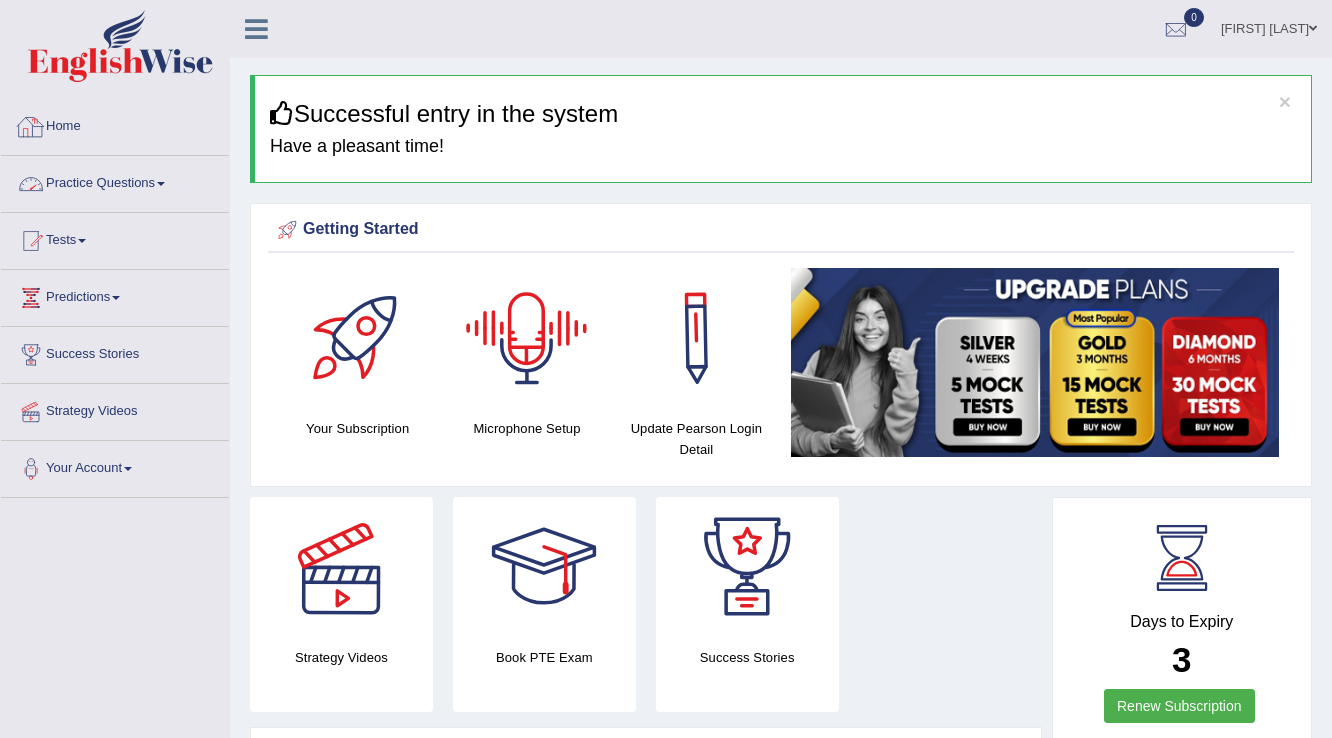 click on "Practice Questions" at bounding box center [115, 181] 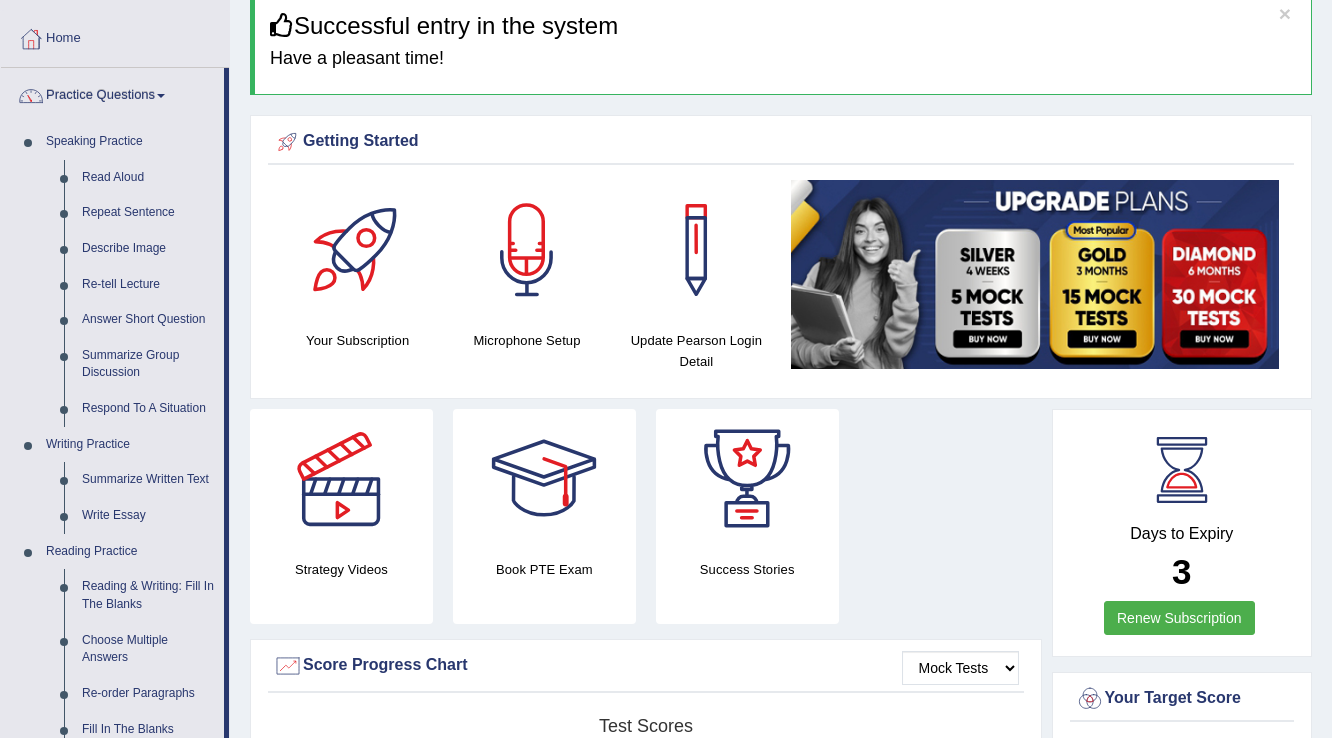 scroll, scrollTop: 0, scrollLeft: 0, axis: both 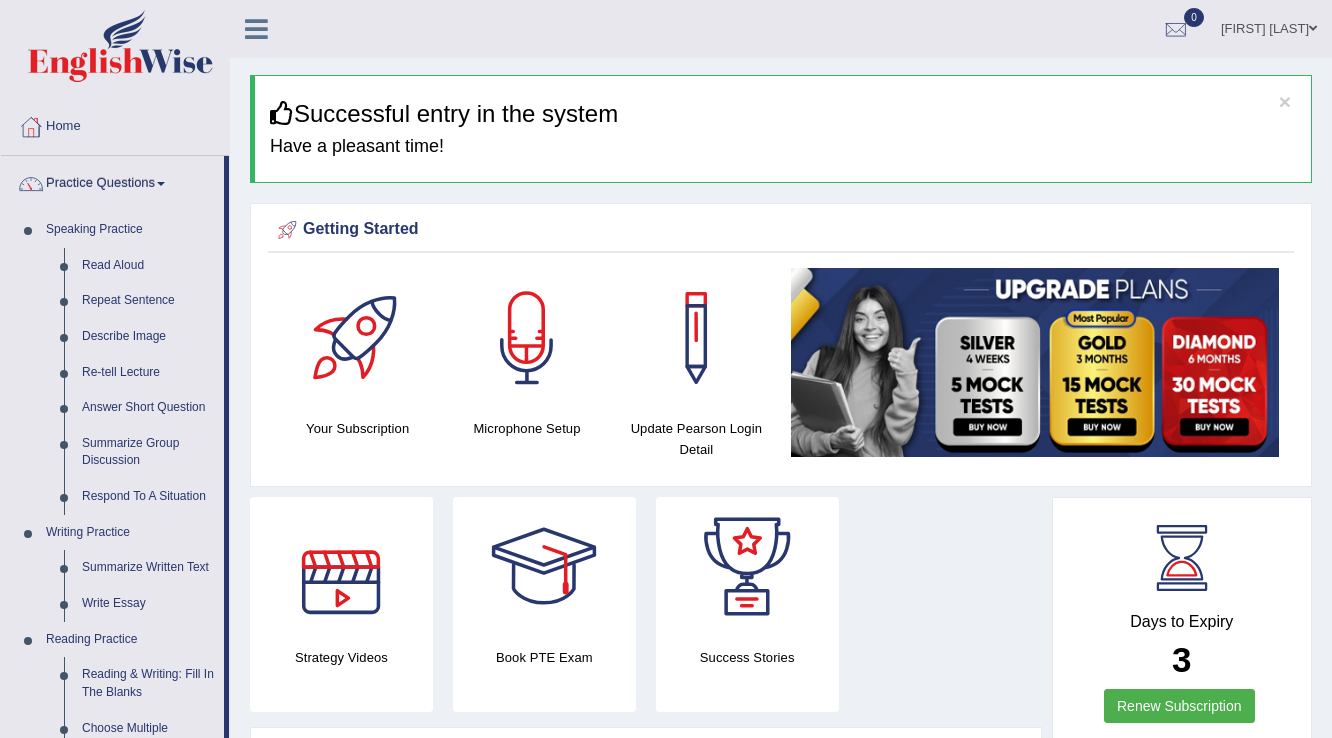 click on "Successful entry in the system" at bounding box center (783, 114) 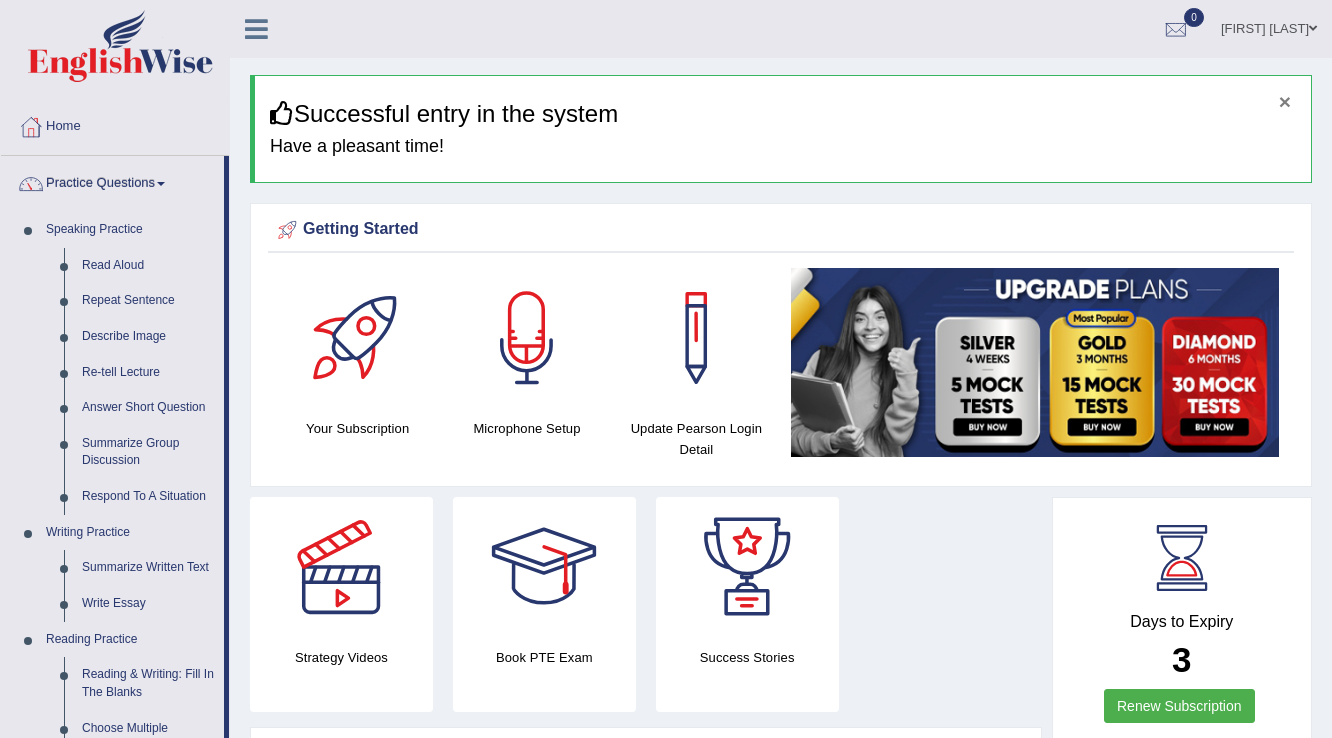 click on "×" at bounding box center [1285, 101] 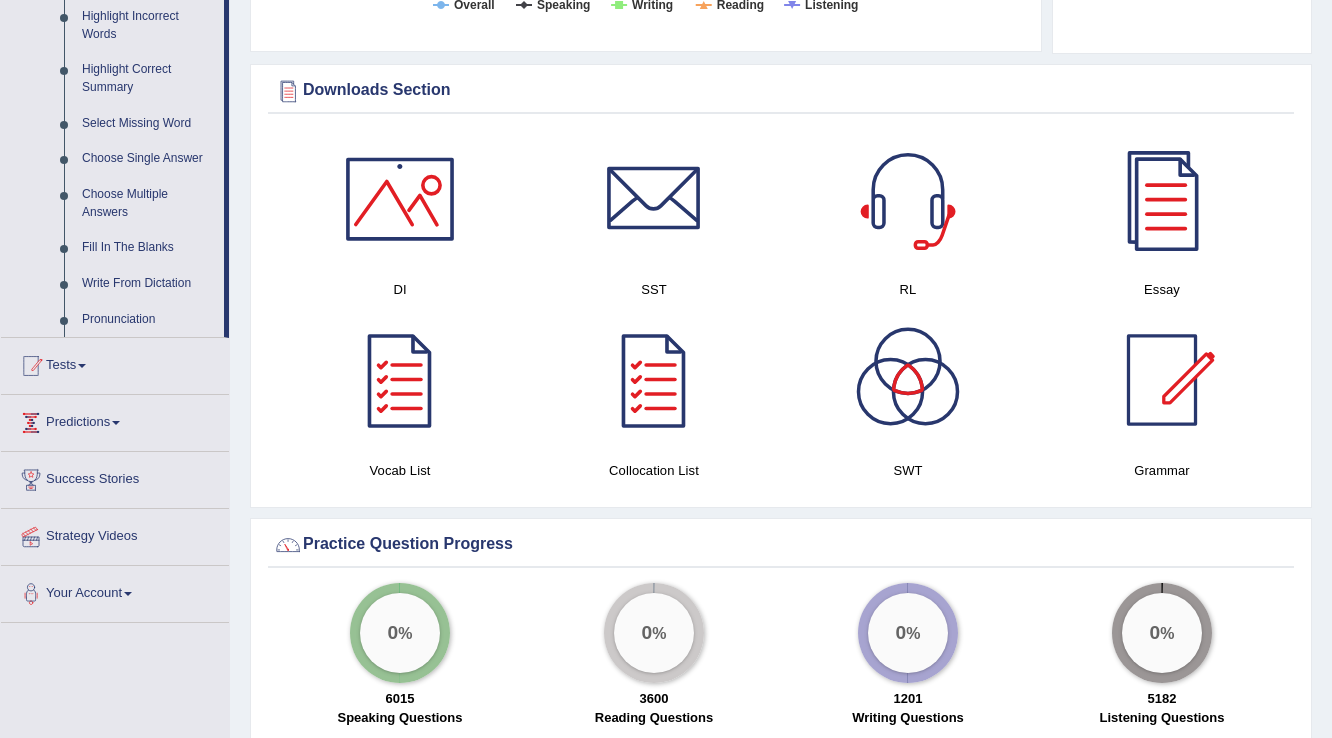 scroll, scrollTop: 960, scrollLeft: 0, axis: vertical 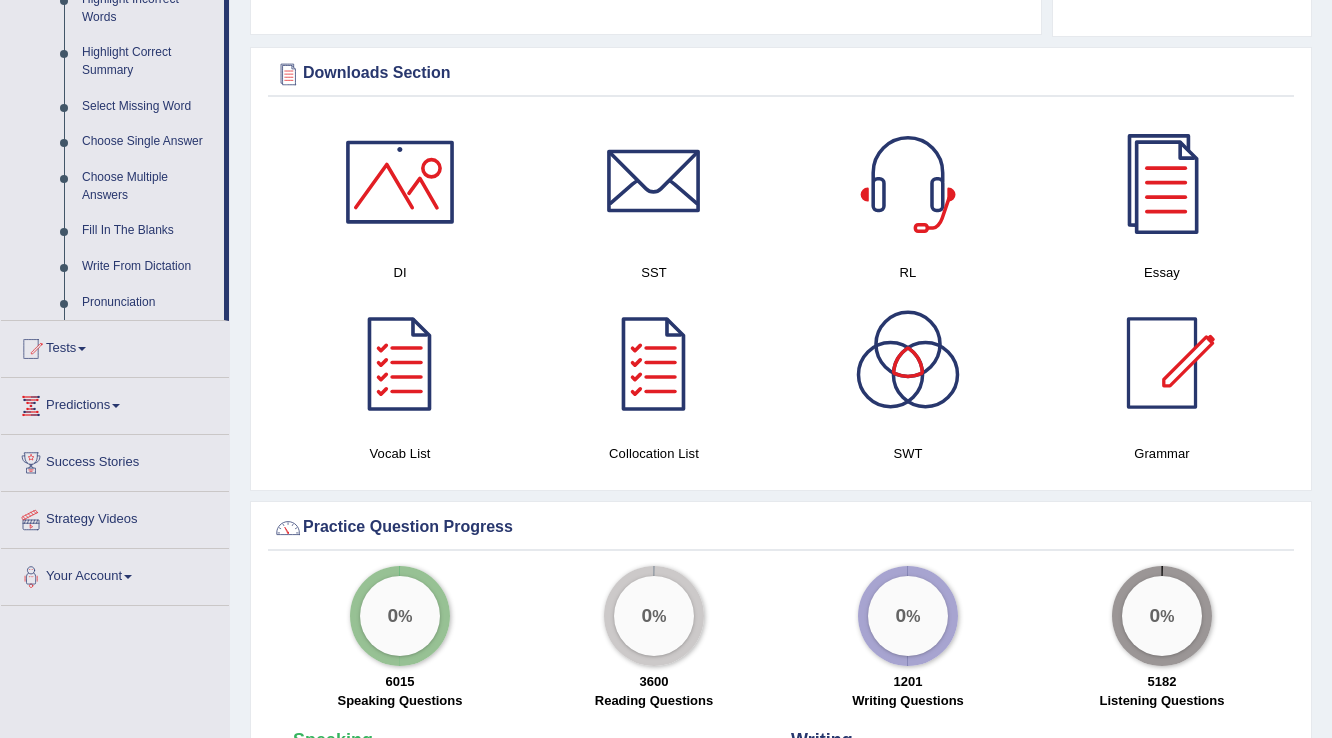 click on "Tests" at bounding box center (115, 346) 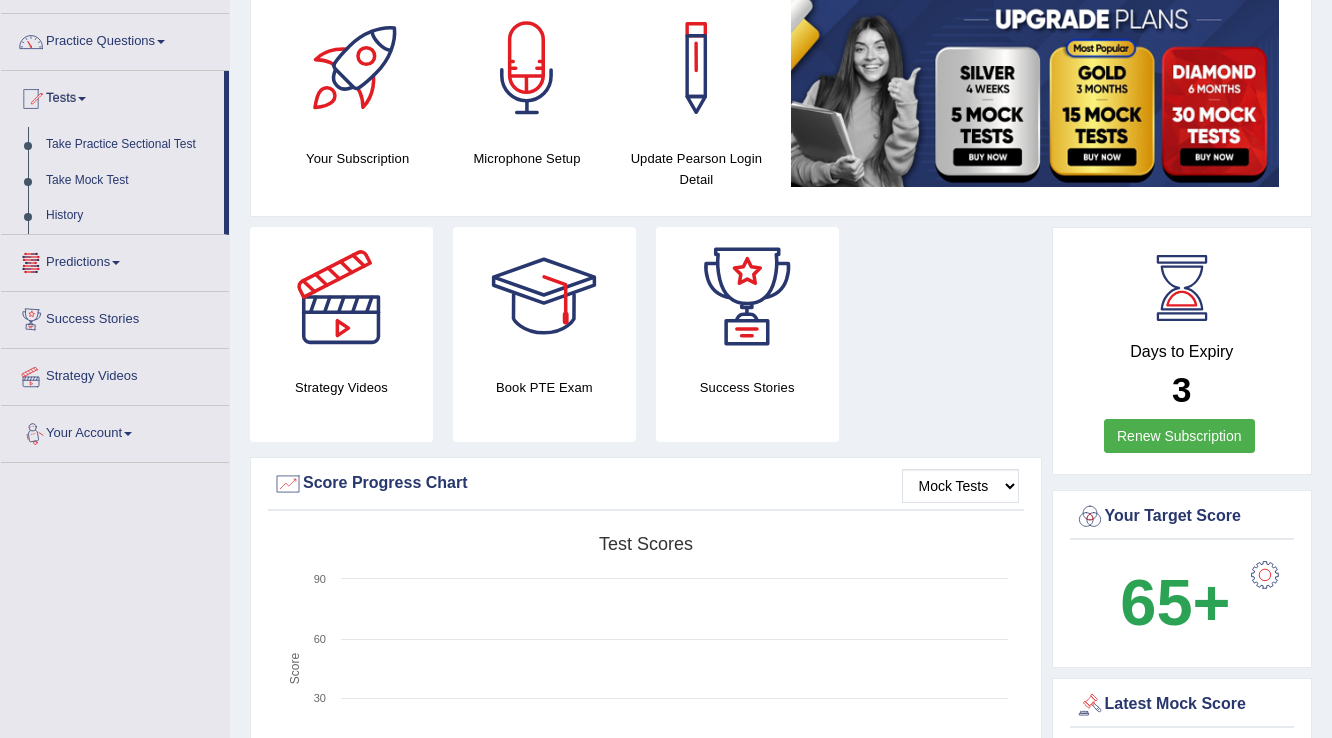scroll, scrollTop: 0, scrollLeft: 0, axis: both 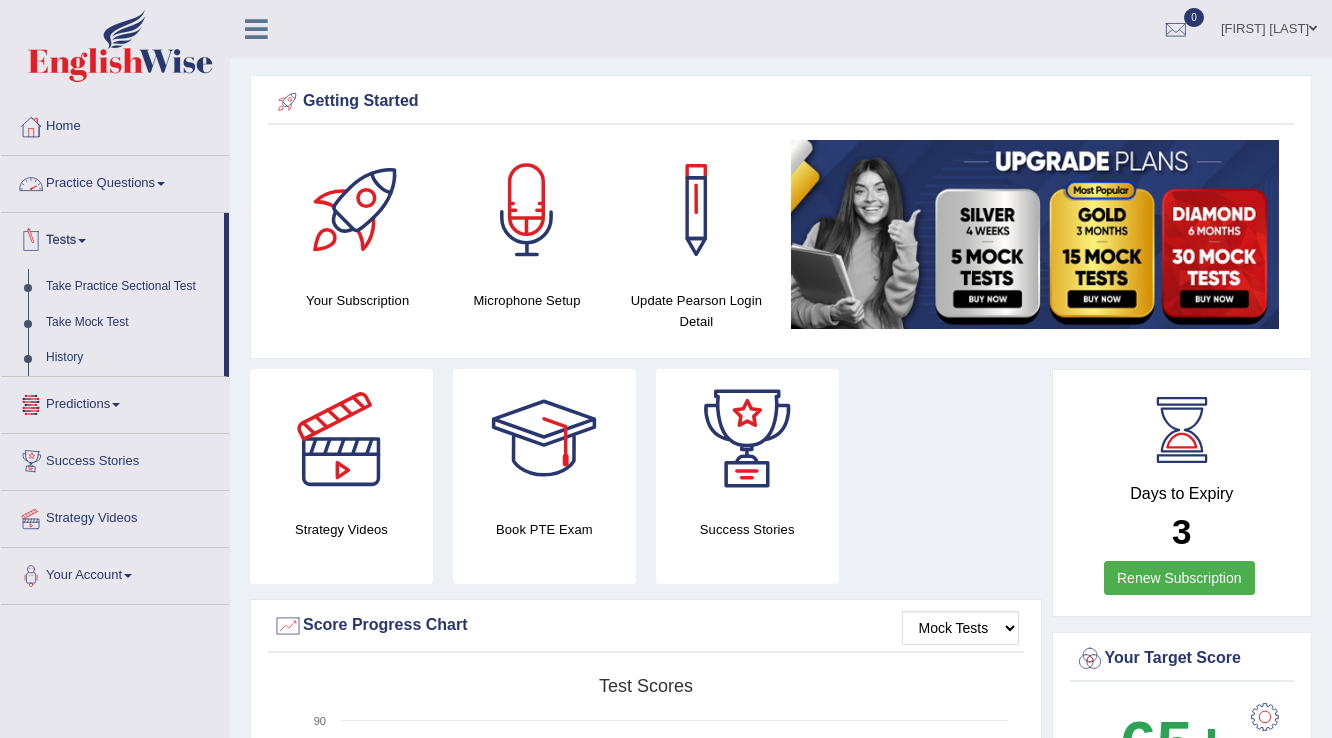 click on "Tests" at bounding box center (112, 238) 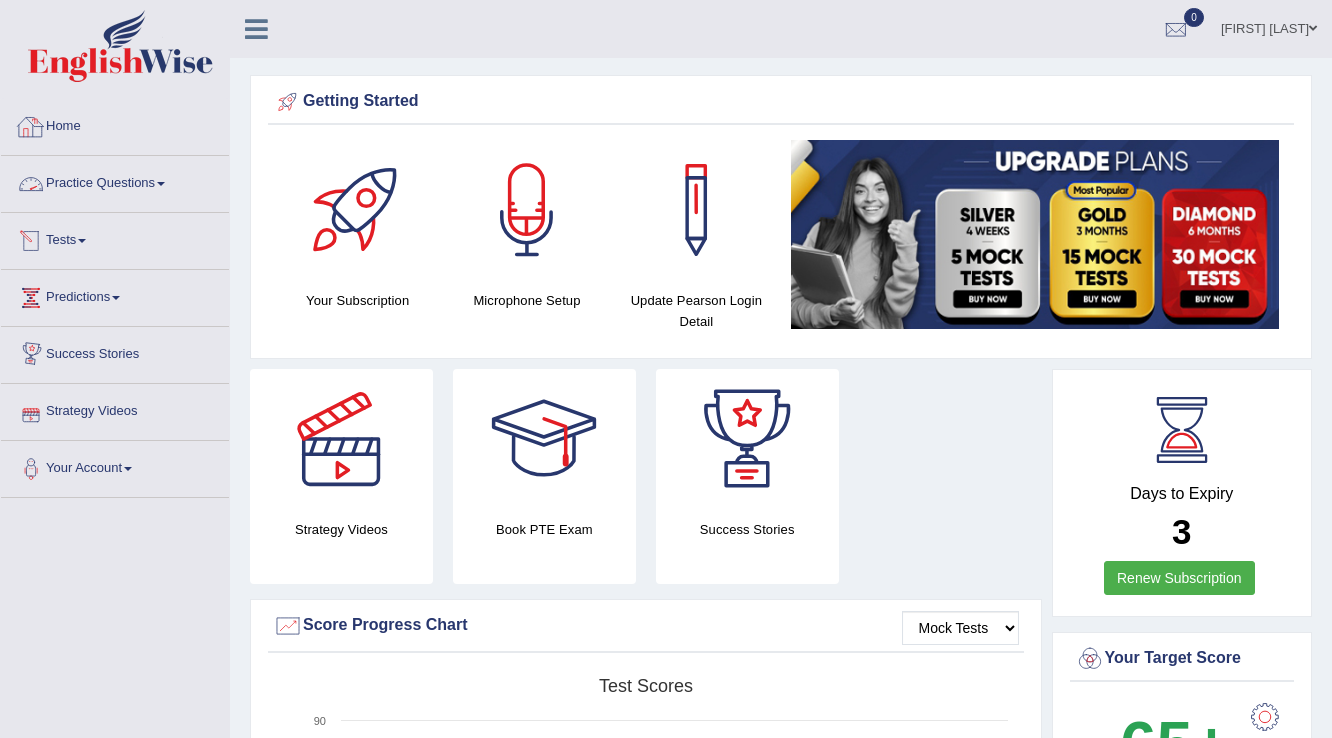 click on "Practice Questions" at bounding box center (115, 181) 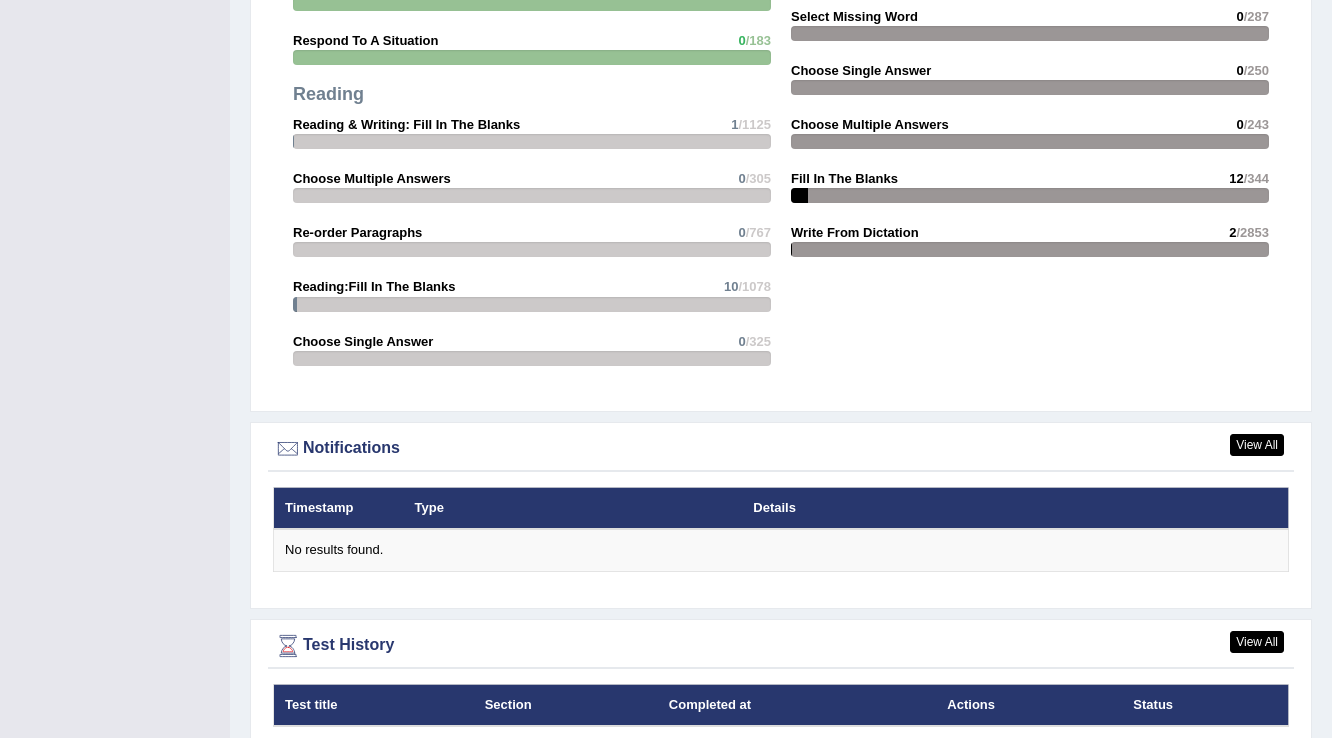 scroll, scrollTop: 2092, scrollLeft: 0, axis: vertical 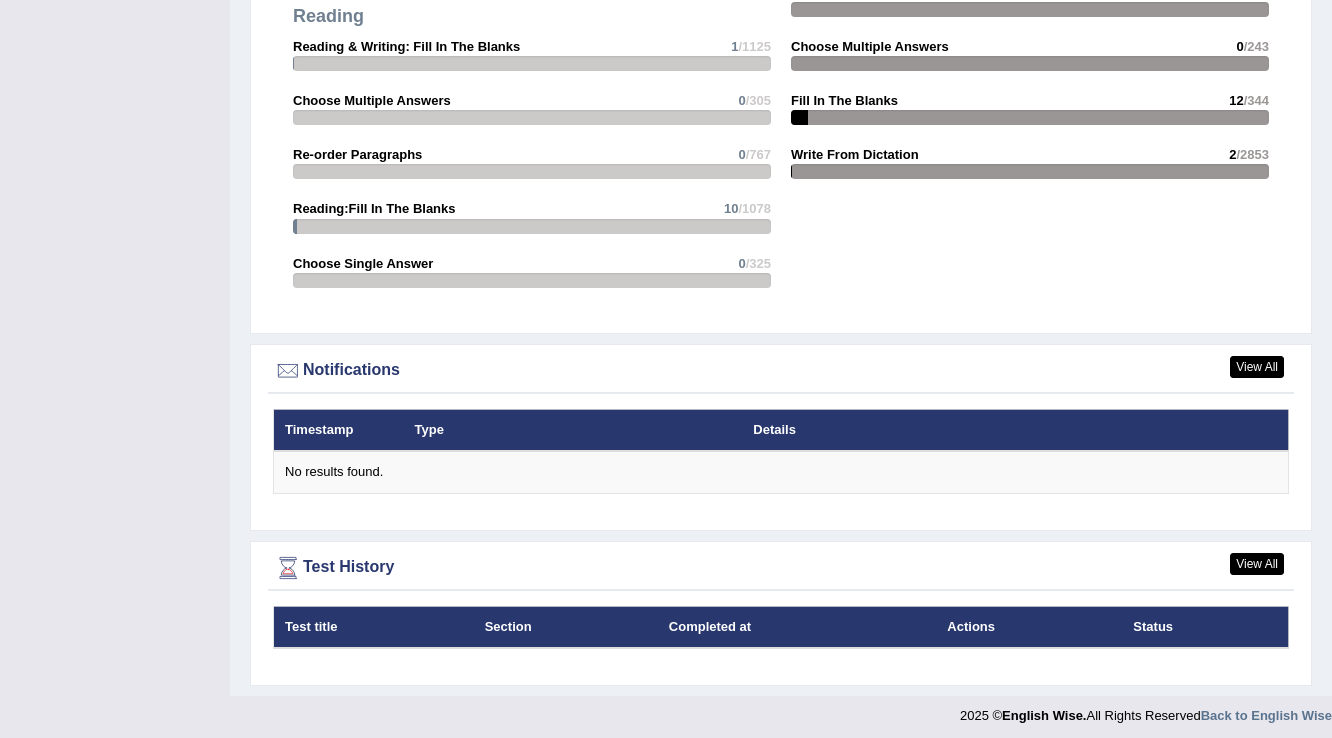 click on "Timestamp" at bounding box center (339, 430) 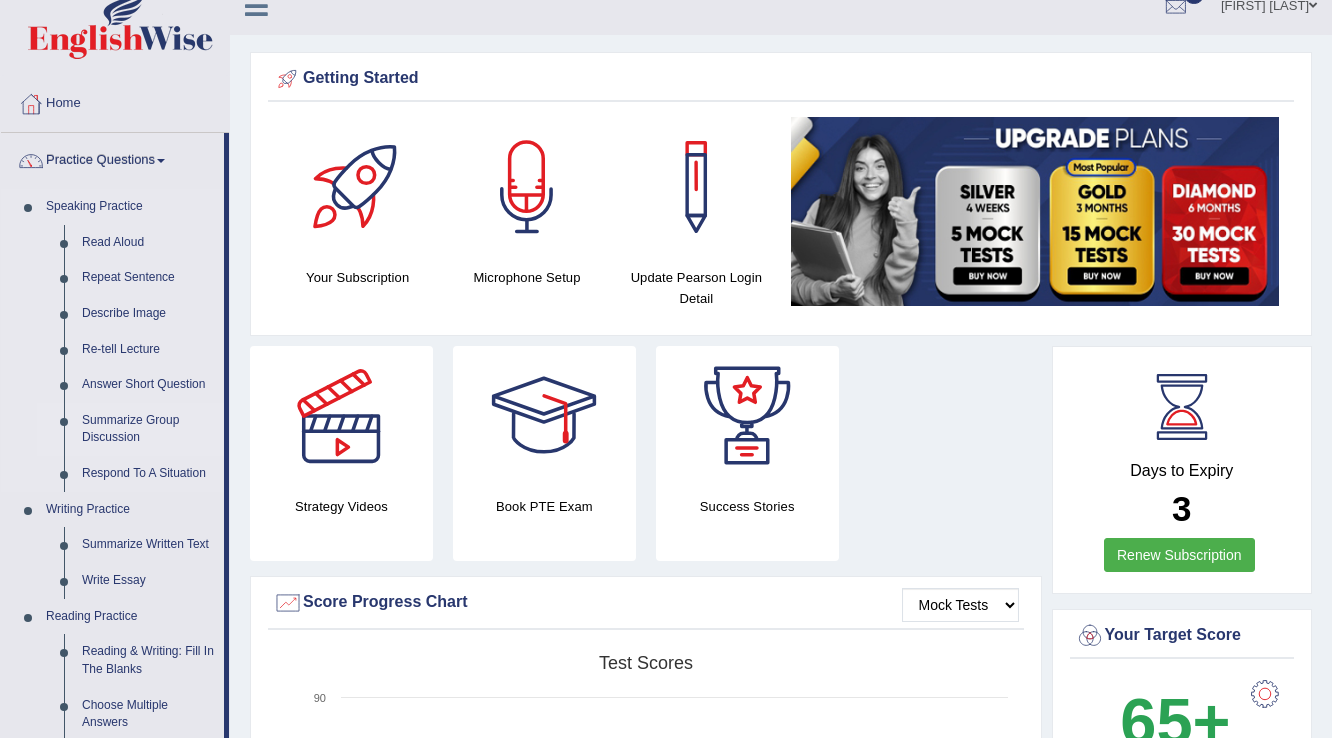 scroll, scrollTop: 12, scrollLeft: 0, axis: vertical 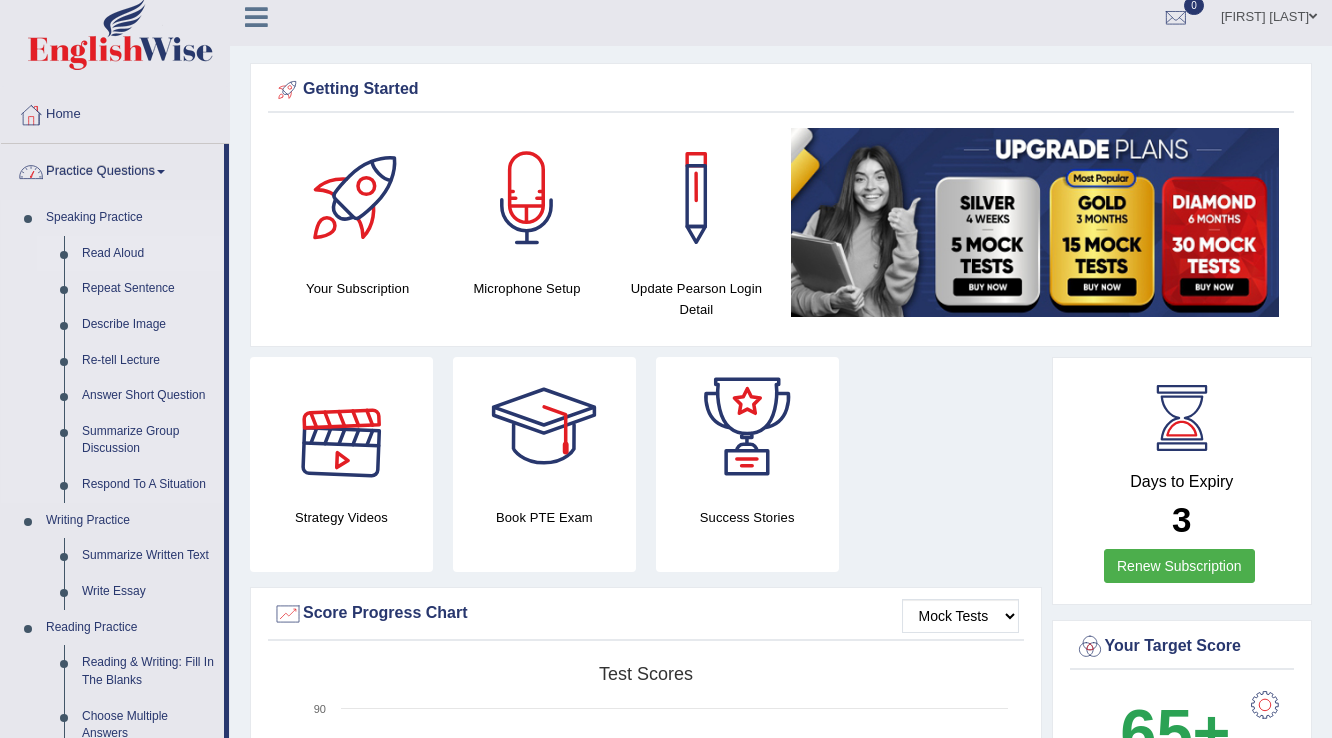 click on "Read Aloud" at bounding box center (148, 254) 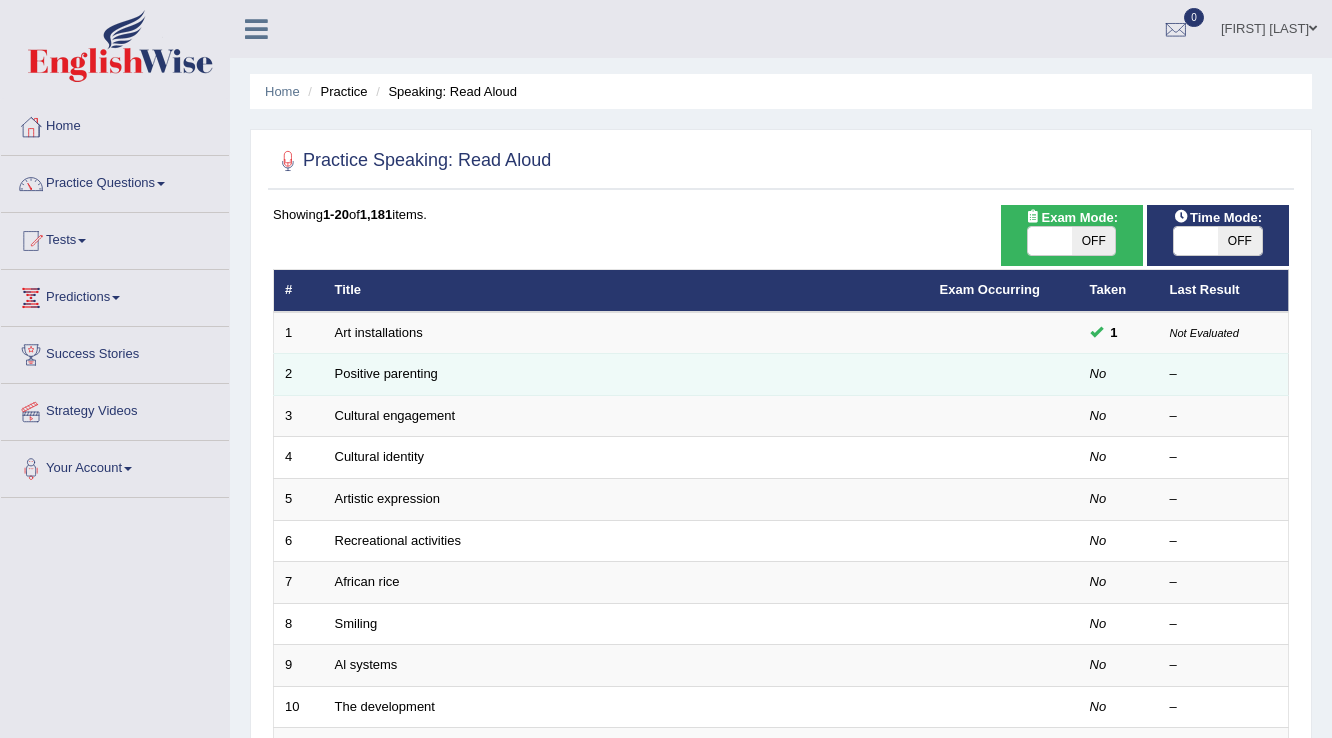 scroll, scrollTop: 0, scrollLeft: 0, axis: both 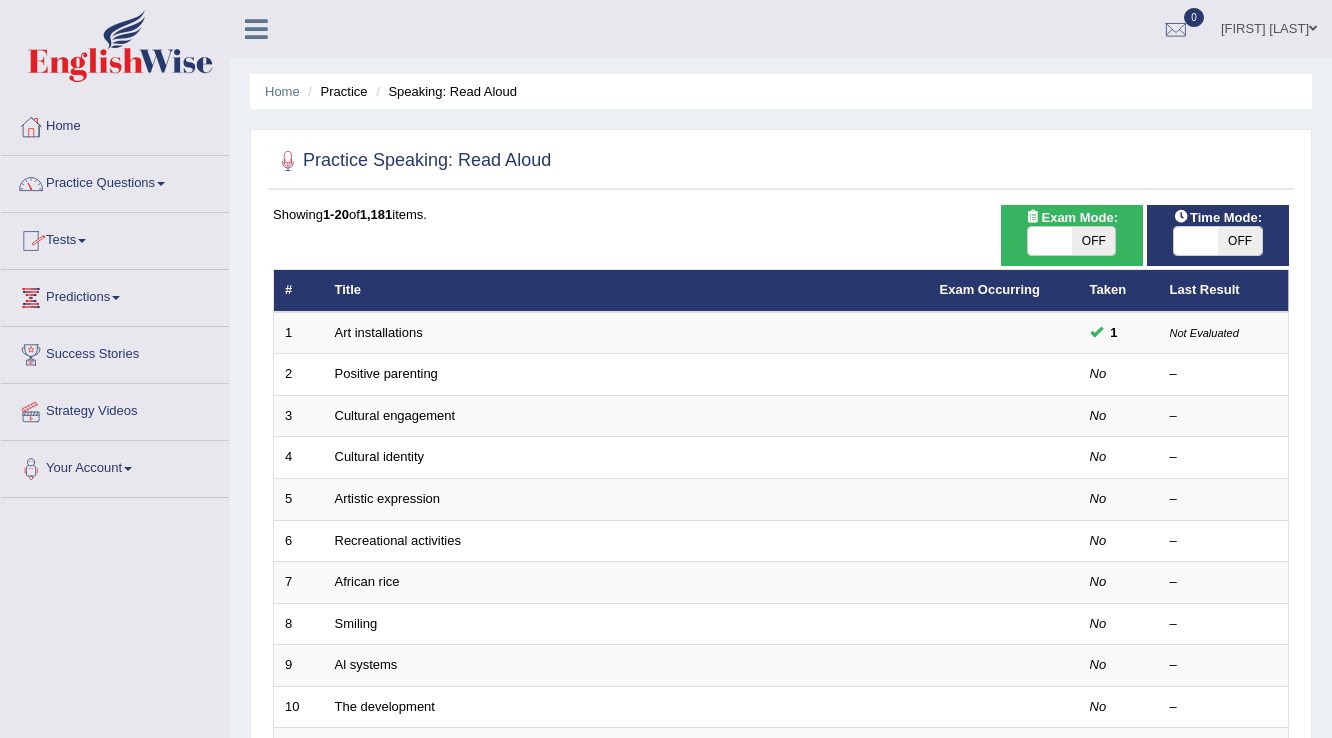 click on "Practice Questions" at bounding box center (115, 181) 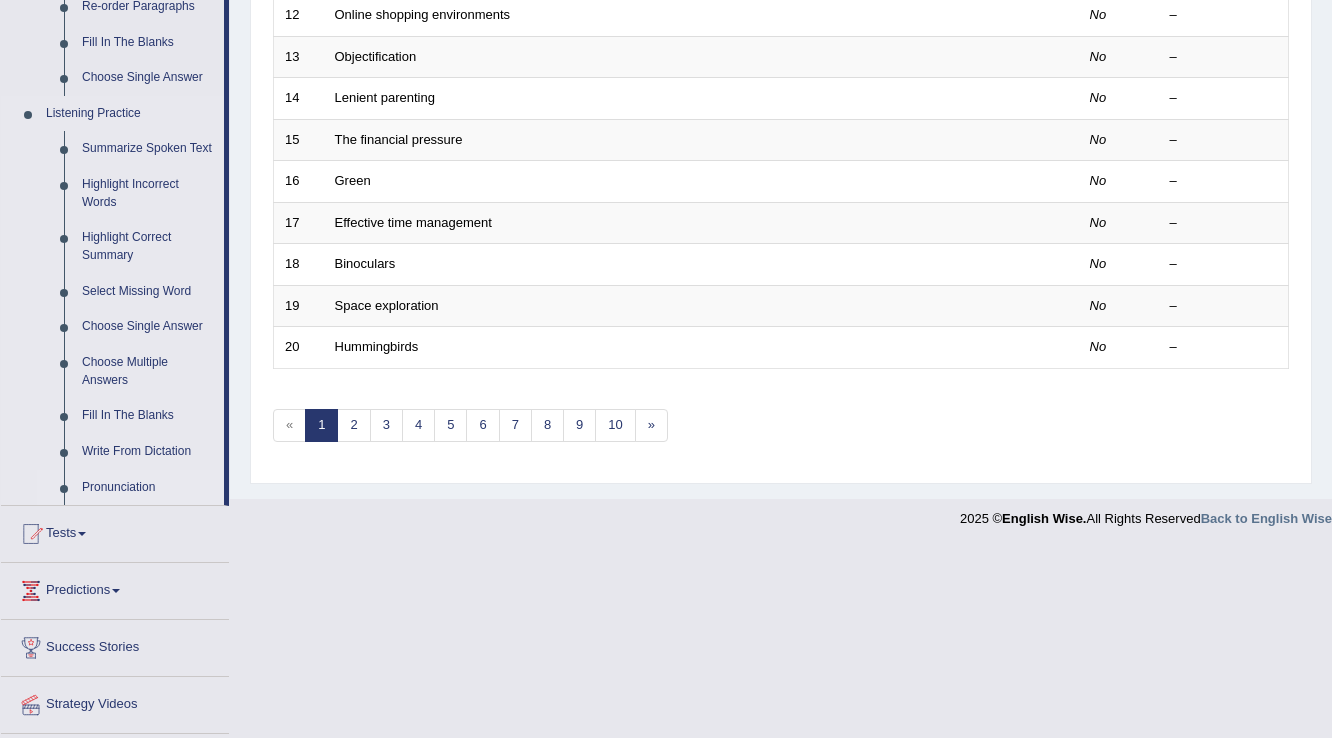 scroll, scrollTop: 800, scrollLeft: 0, axis: vertical 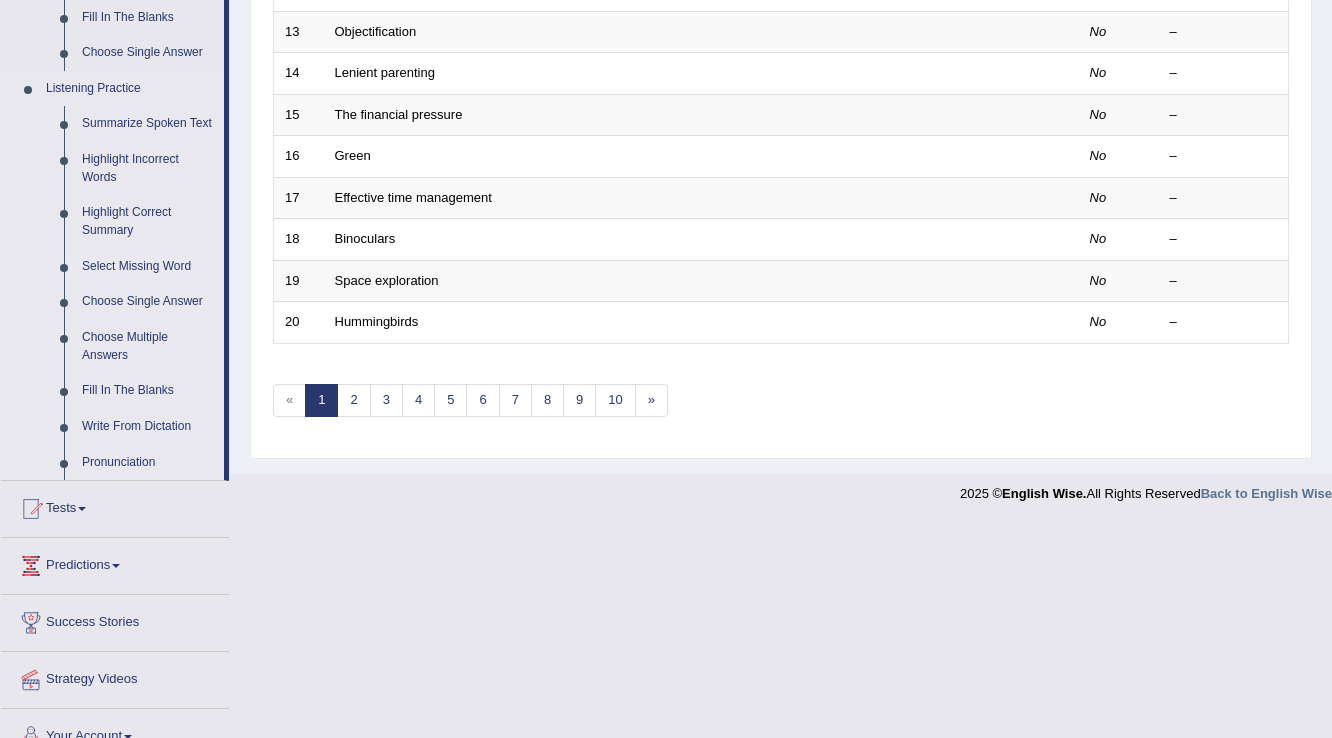 click on "Select Missing Word" at bounding box center [148, 267] 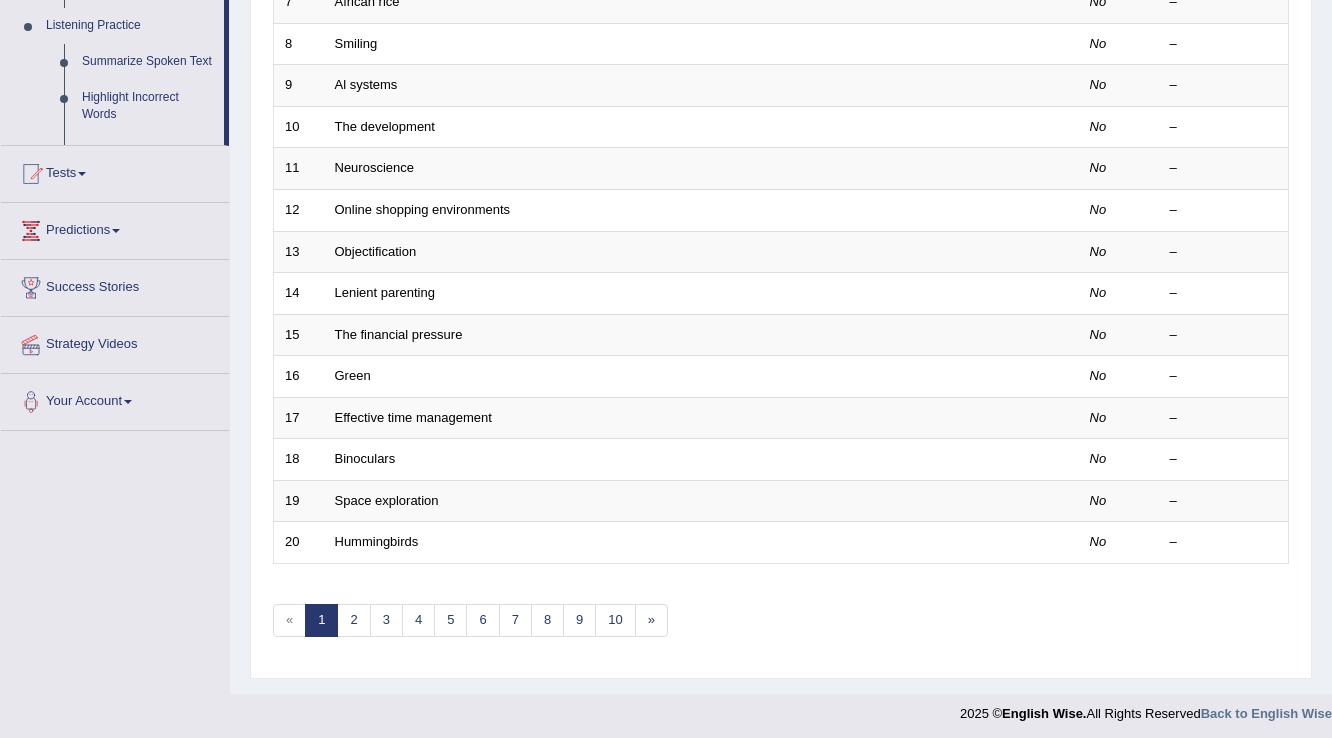 scroll, scrollTop: 256, scrollLeft: 0, axis: vertical 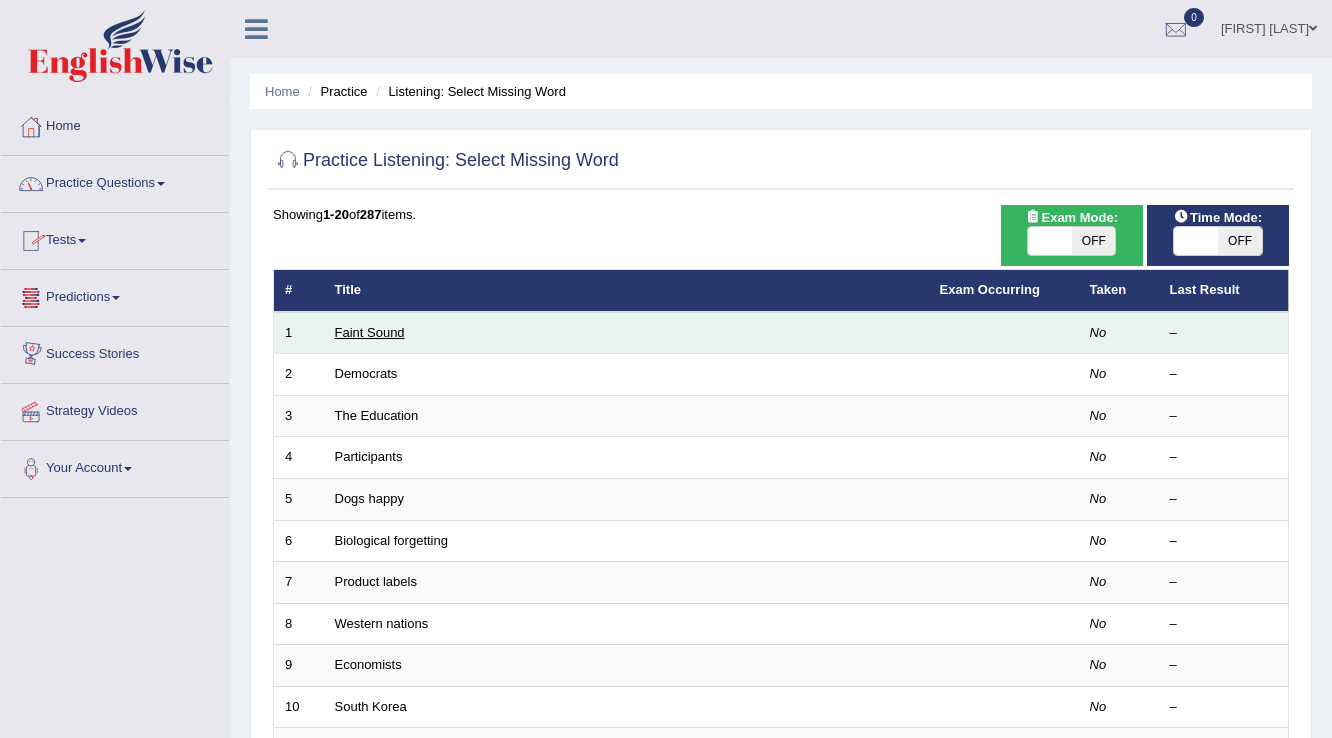 click on "Faint Sound" at bounding box center (370, 332) 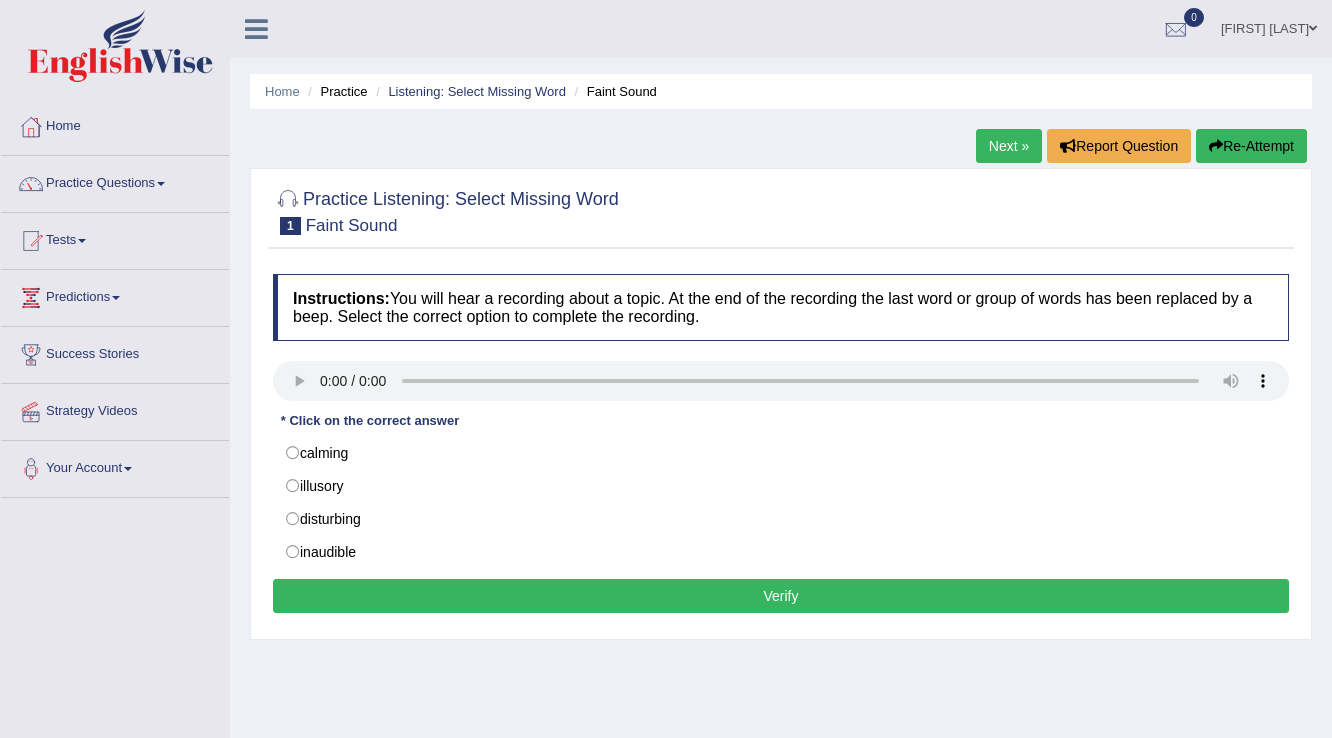 scroll, scrollTop: 0, scrollLeft: 0, axis: both 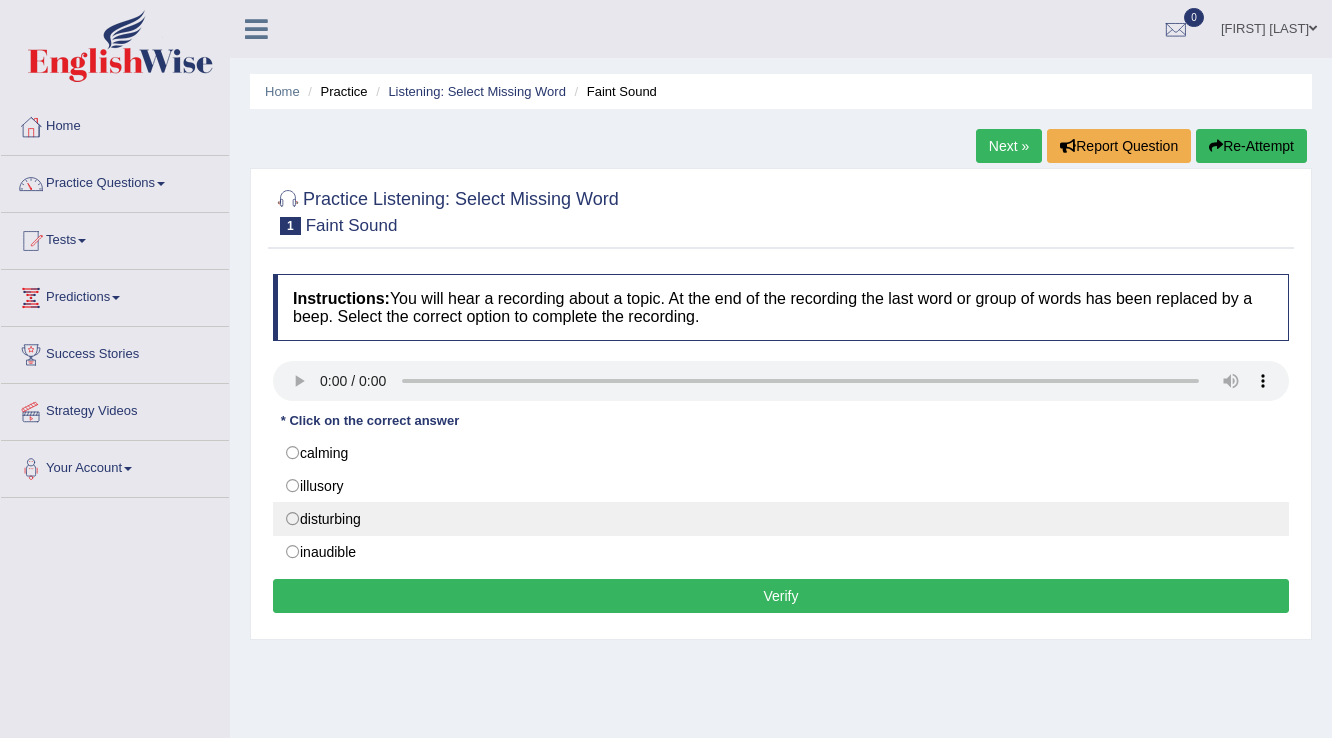 click on "disturbing" at bounding box center (781, 519) 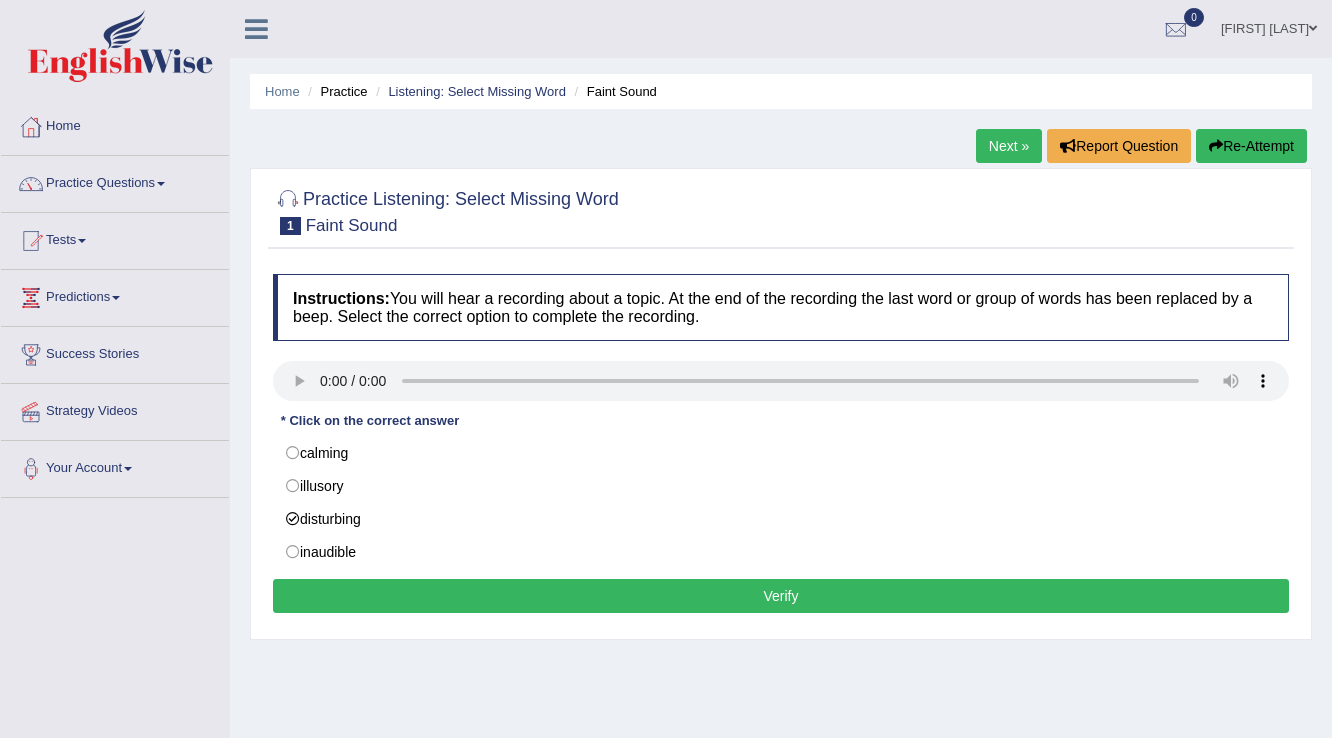 click on "Verify" at bounding box center (781, 596) 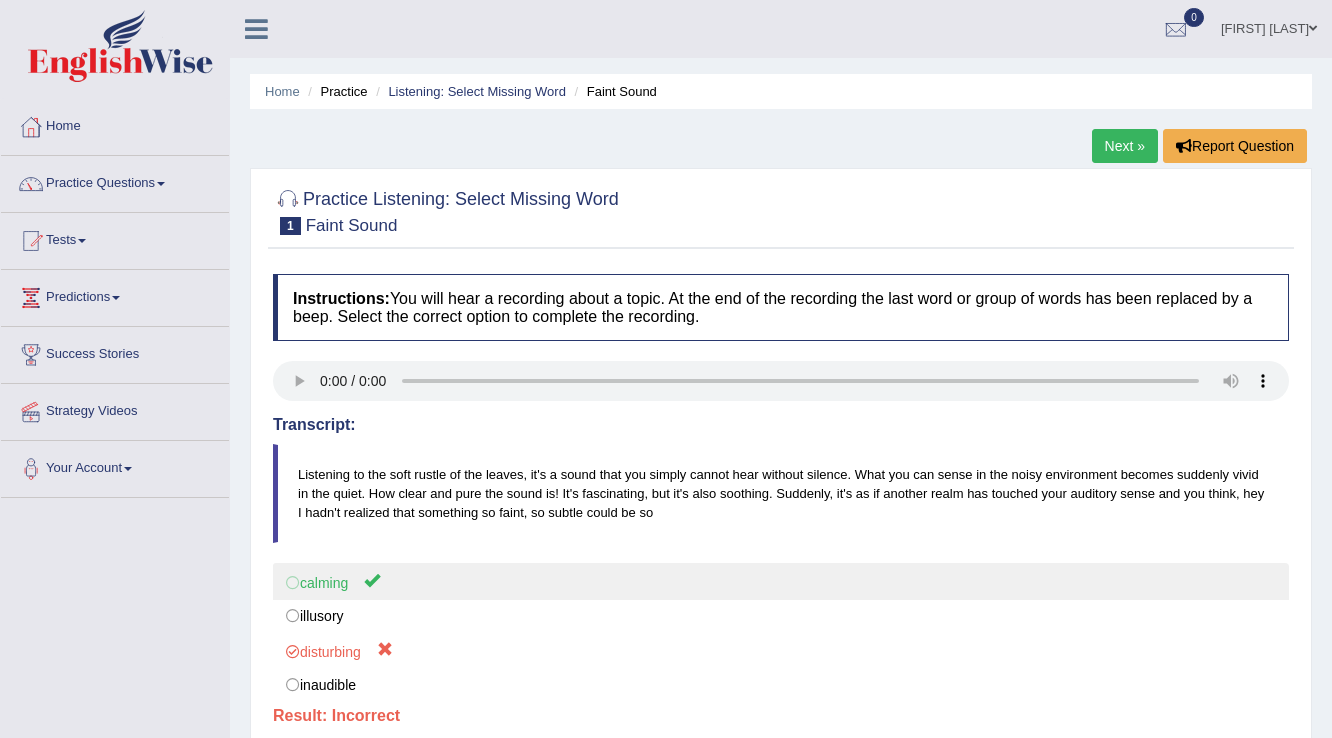 scroll, scrollTop: 160, scrollLeft: 0, axis: vertical 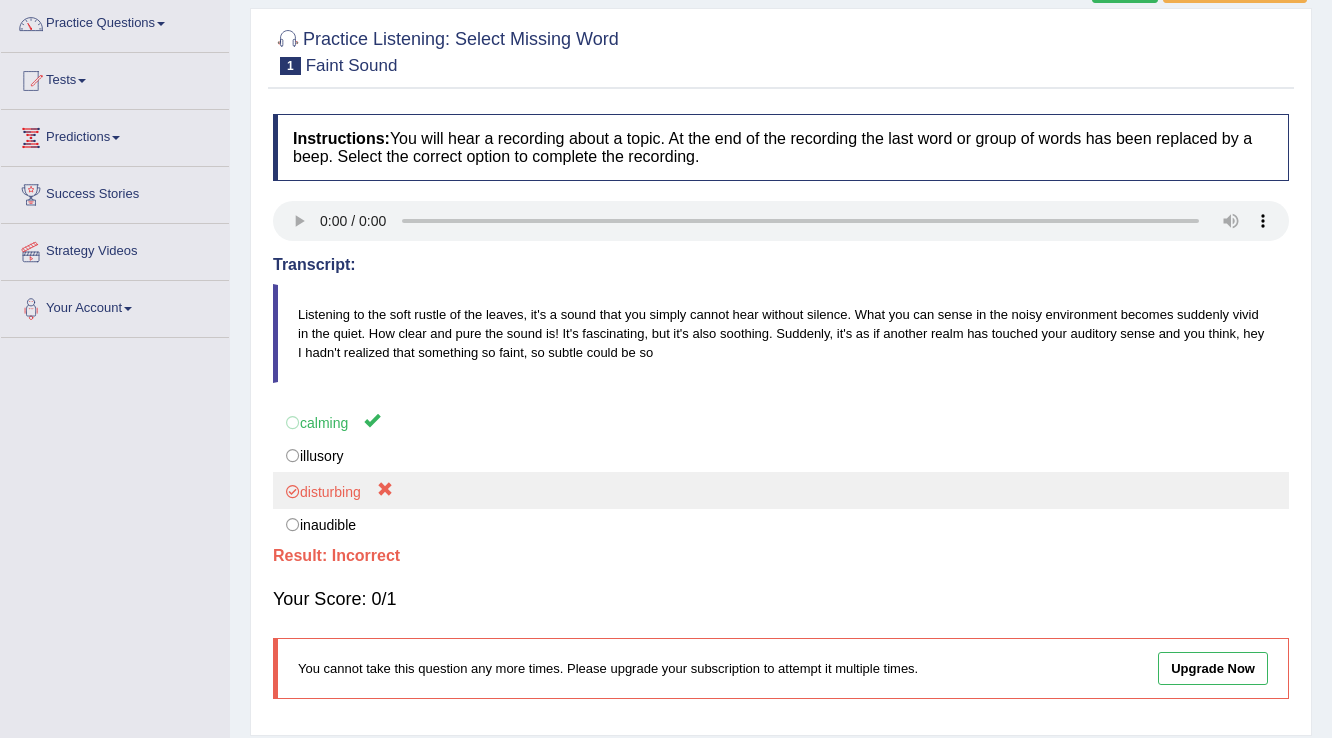 click on "disturbing" at bounding box center (781, 490) 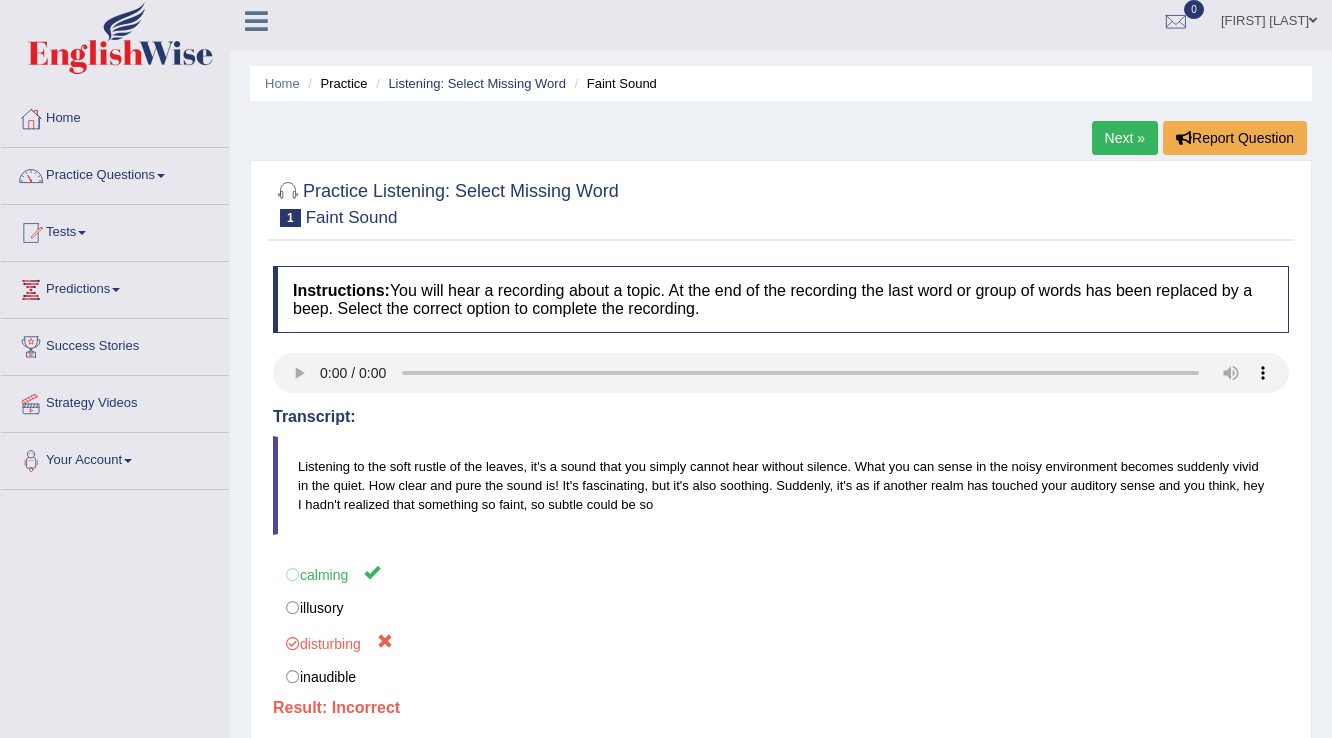 scroll, scrollTop: 0, scrollLeft: 0, axis: both 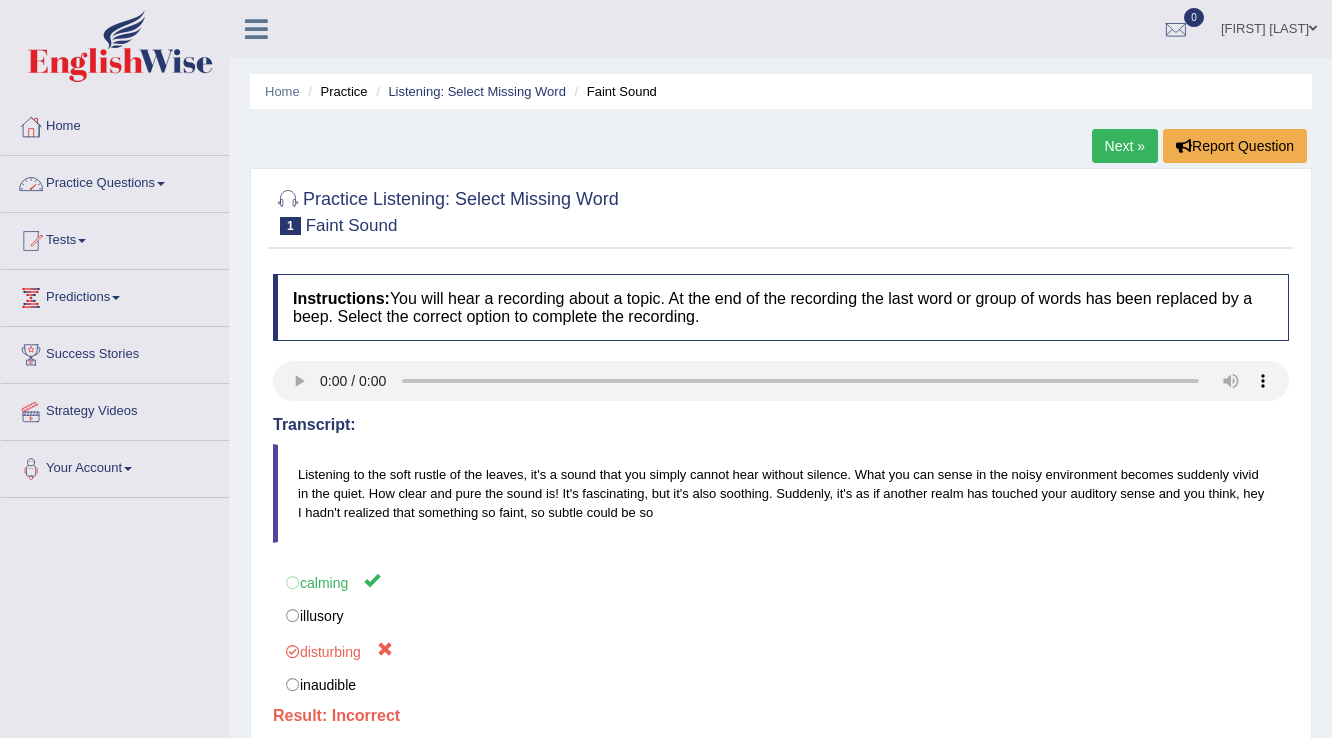 click on "Practice Questions" at bounding box center [115, 181] 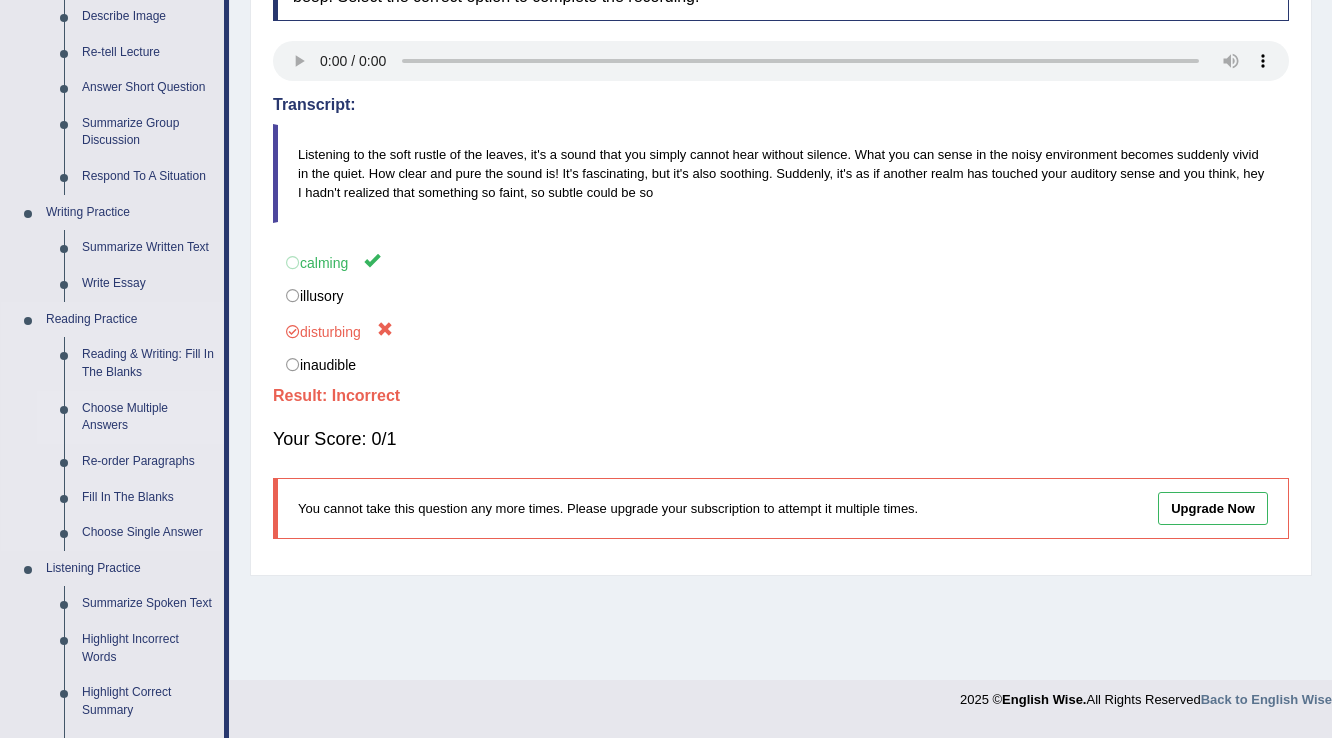 scroll, scrollTop: 400, scrollLeft: 0, axis: vertical 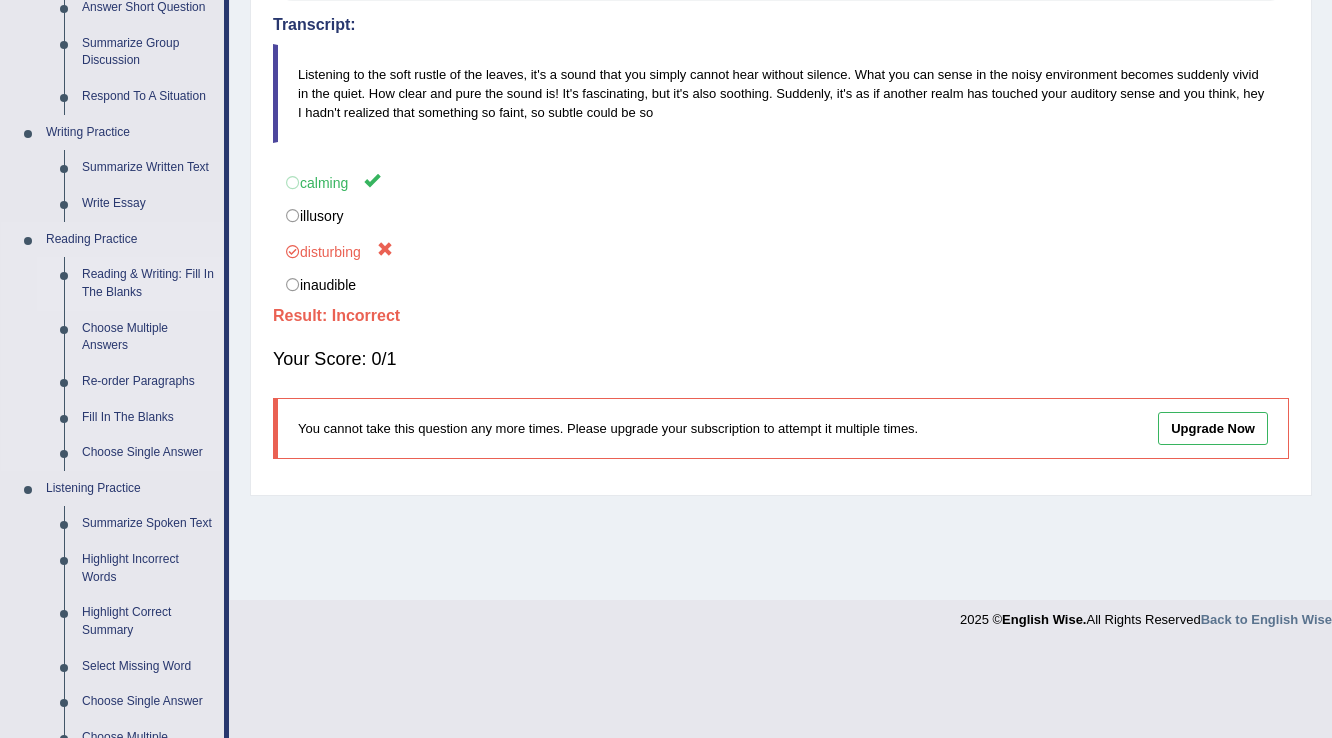 click on "Reading & Writing: Fill In The Blanks" at bounding box center [148, 283] 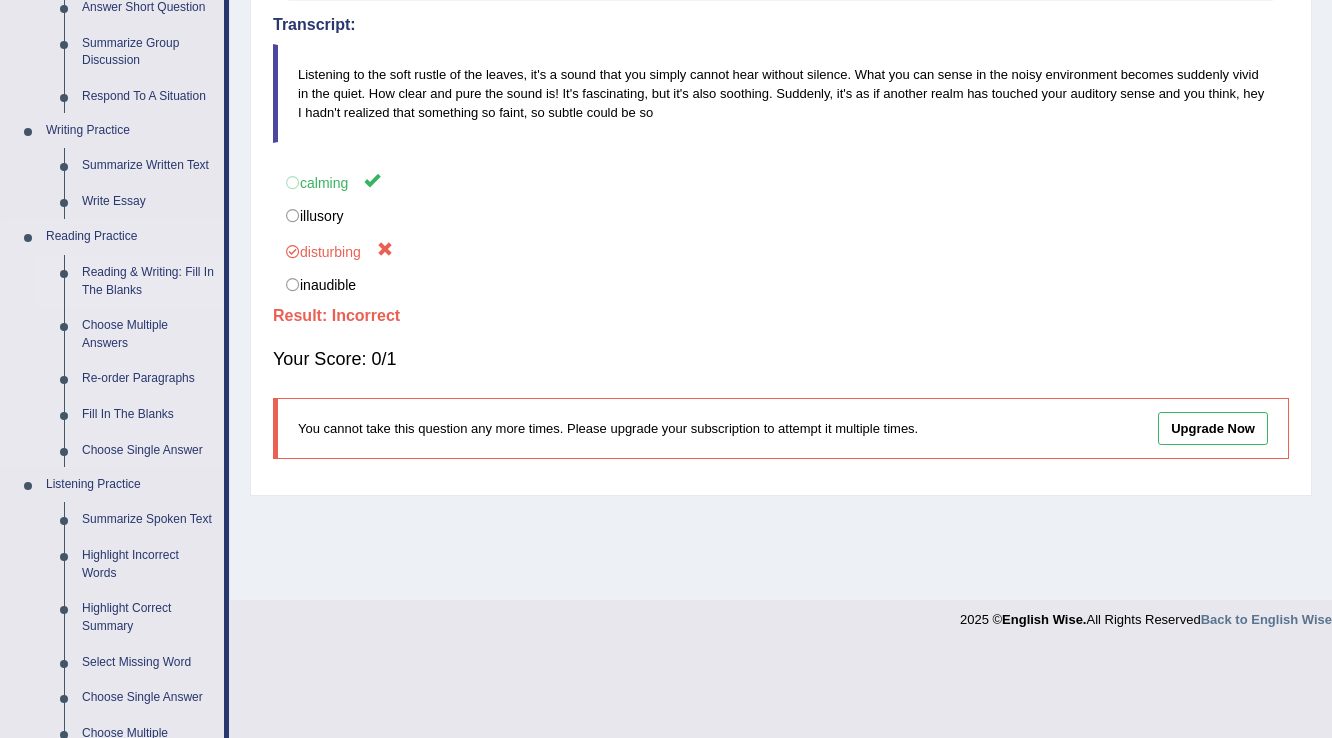 scroll, scrollTop: 312, scrollLeft: 0, axis: vertical 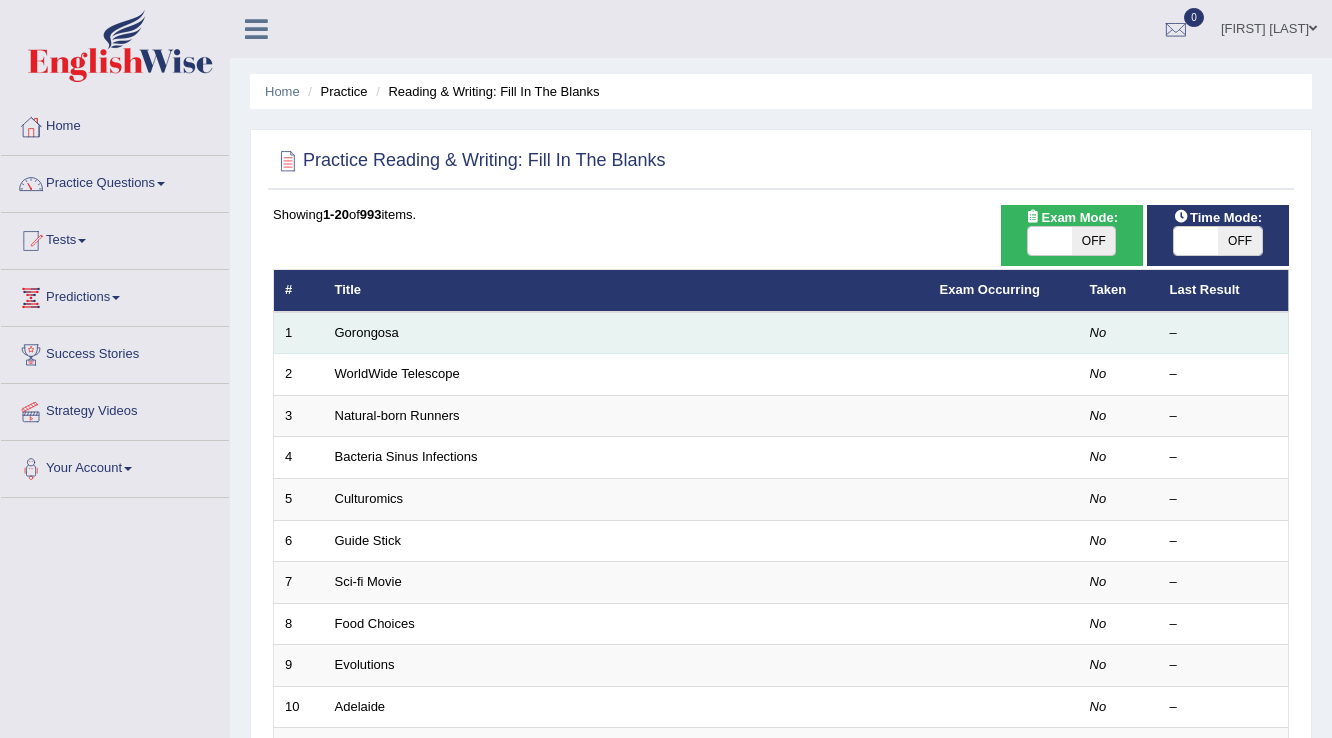 click on "Gorongosa" at bounding box center (626, 333) 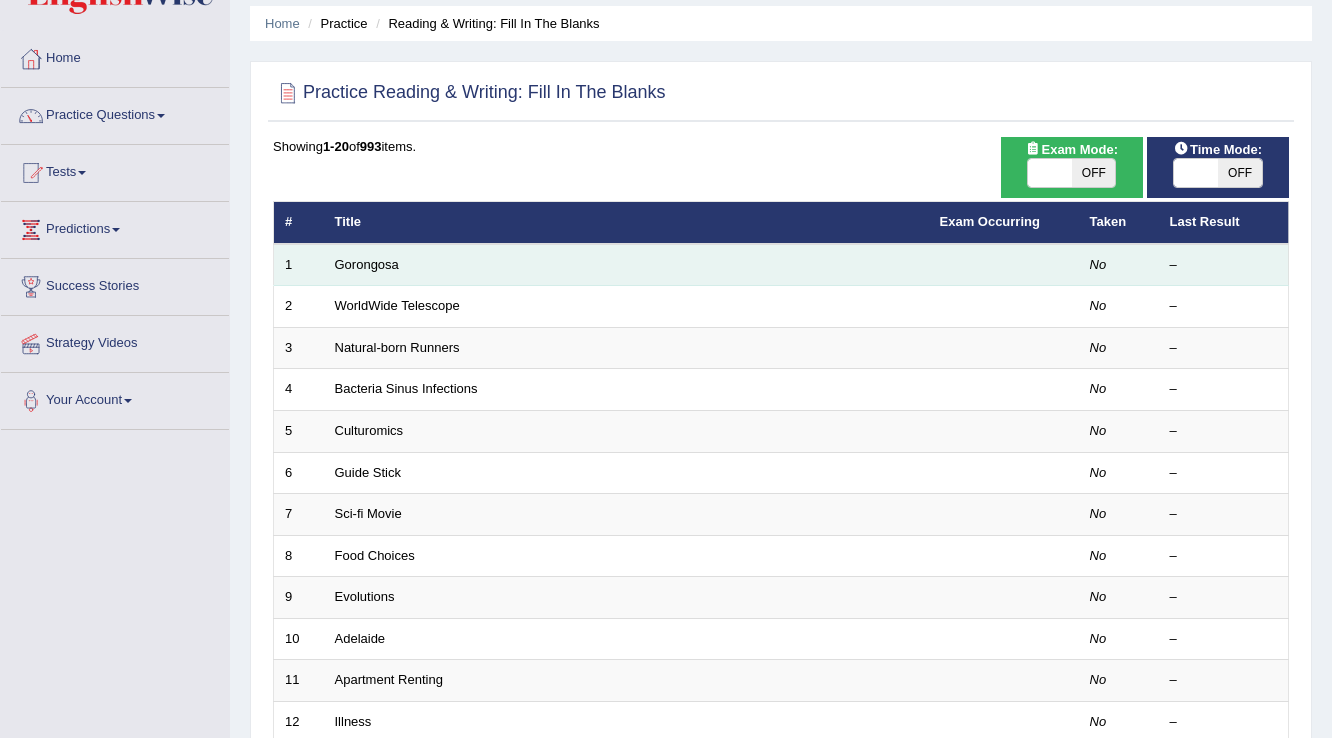 scroll, scrollTop: 0, scrollLeft: 0, axis: both 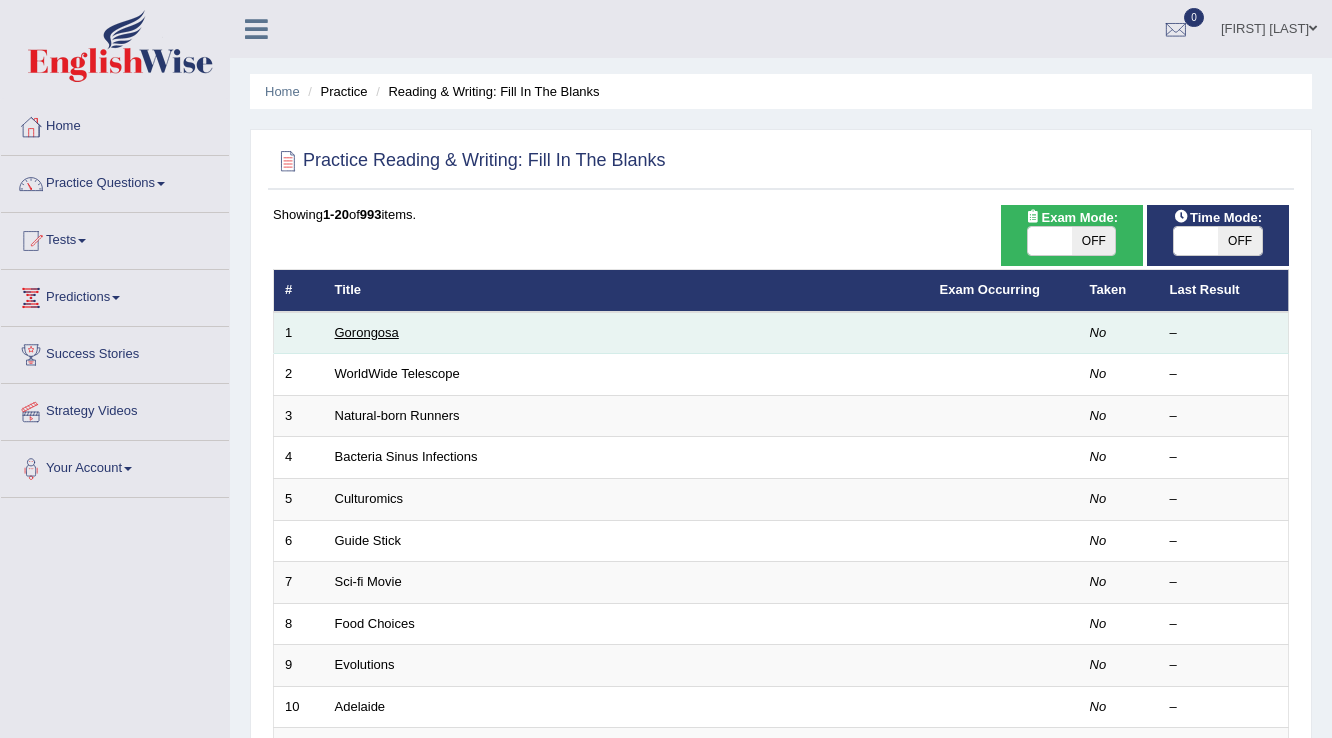 click on "Gorongosa" at bounding box center (367, 332) 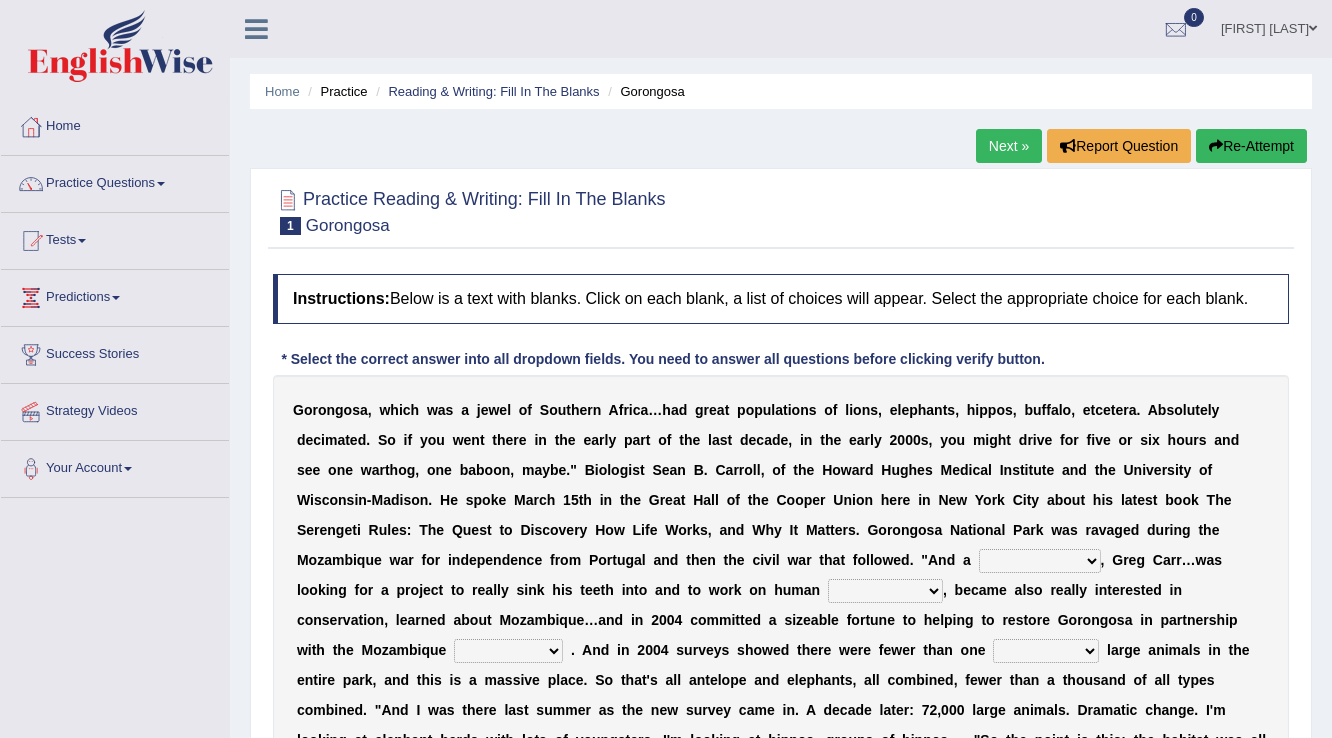 scroll, scrollTop: 144, scrollLeft: 0, axis: vertical 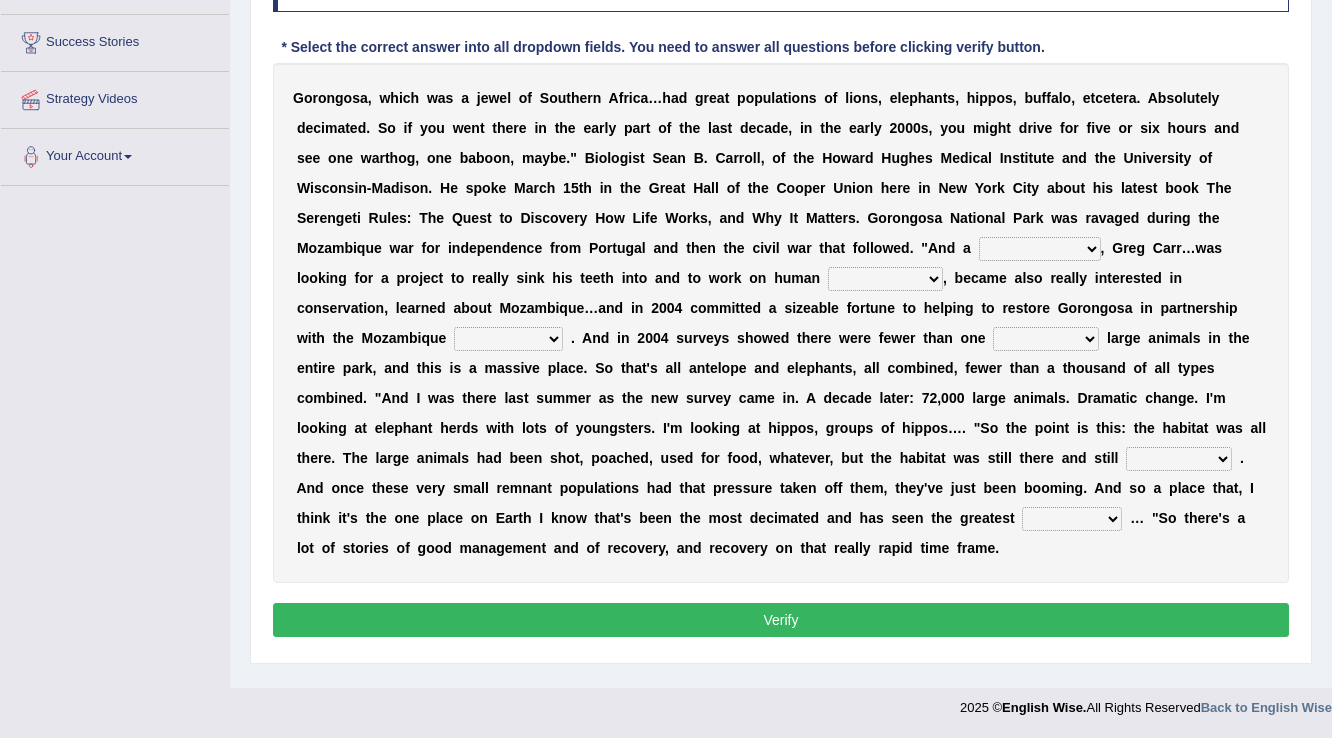 click on "passion solstice ballast philanthropist" at bounding box center [1040, 249] 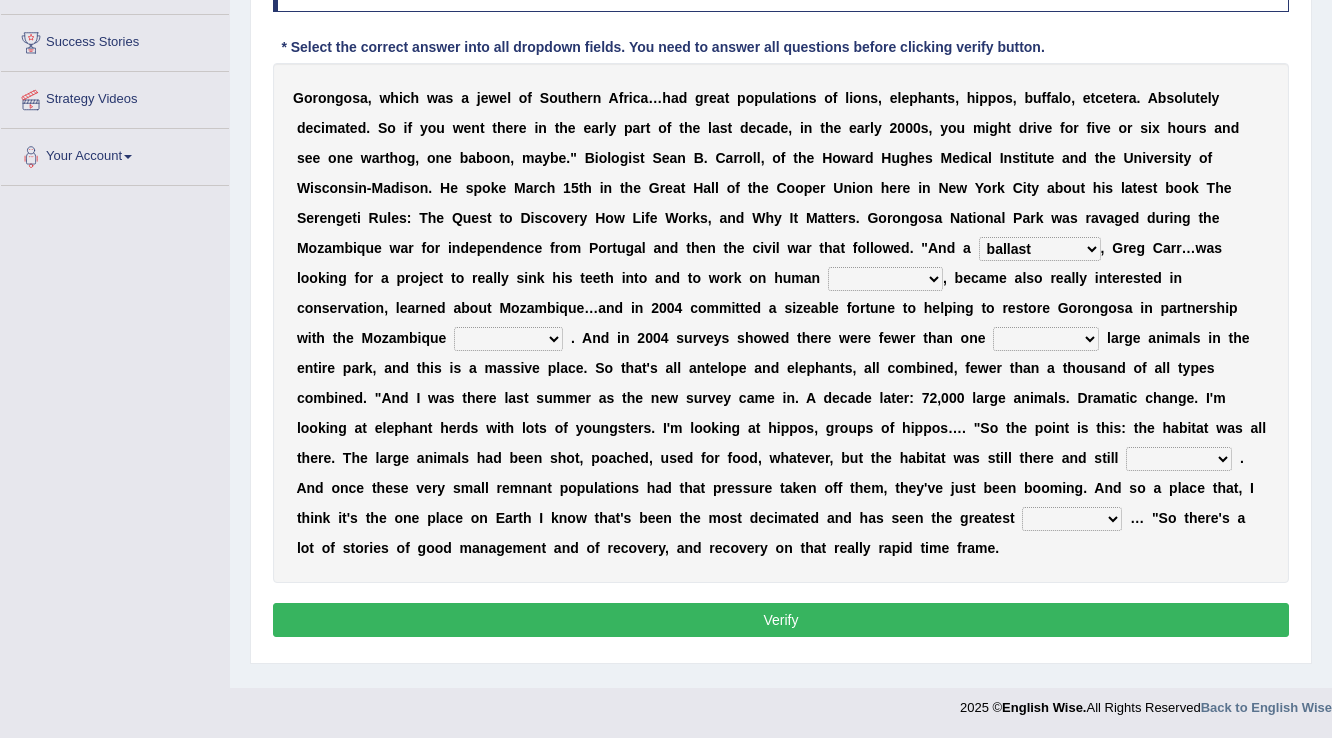 click on "passion solstice ballast philanthropist" at bounding box center (1040, 249) 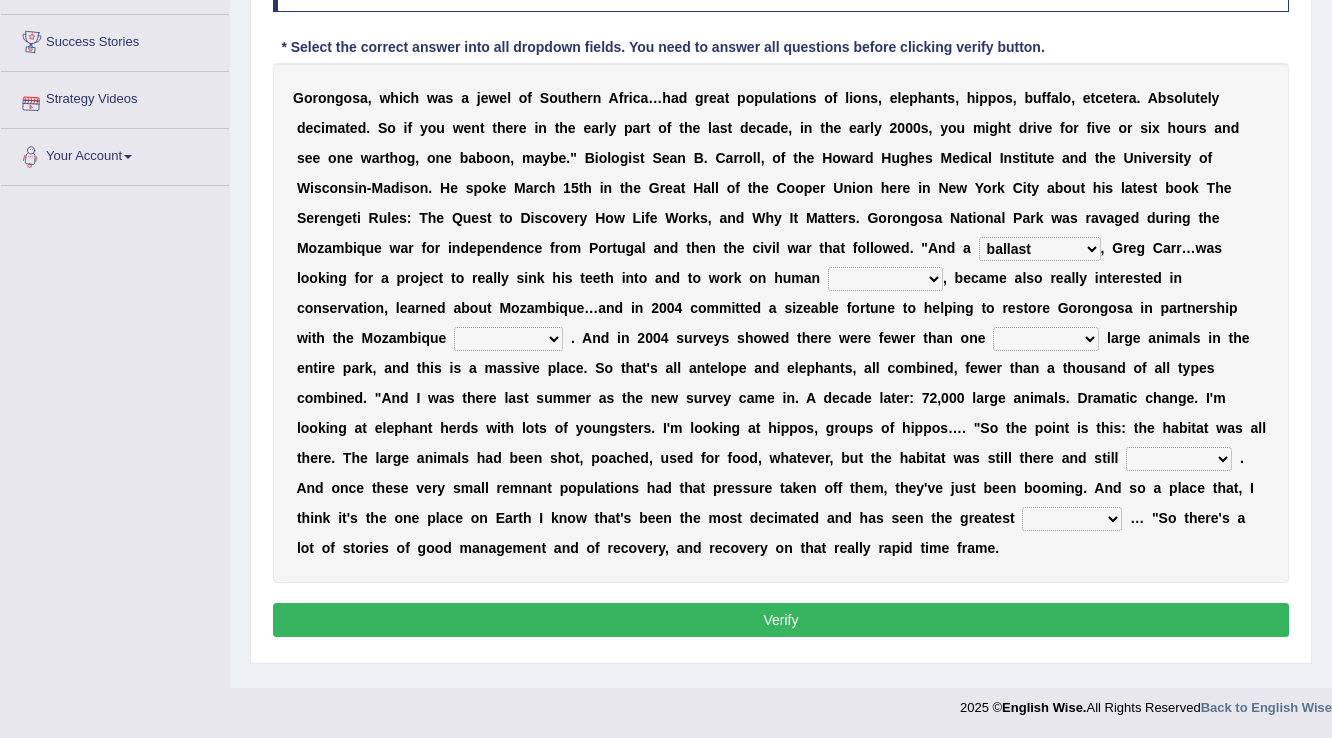 click on "passion solstice ballast philanthropist" at bounding box center [1040, 249] 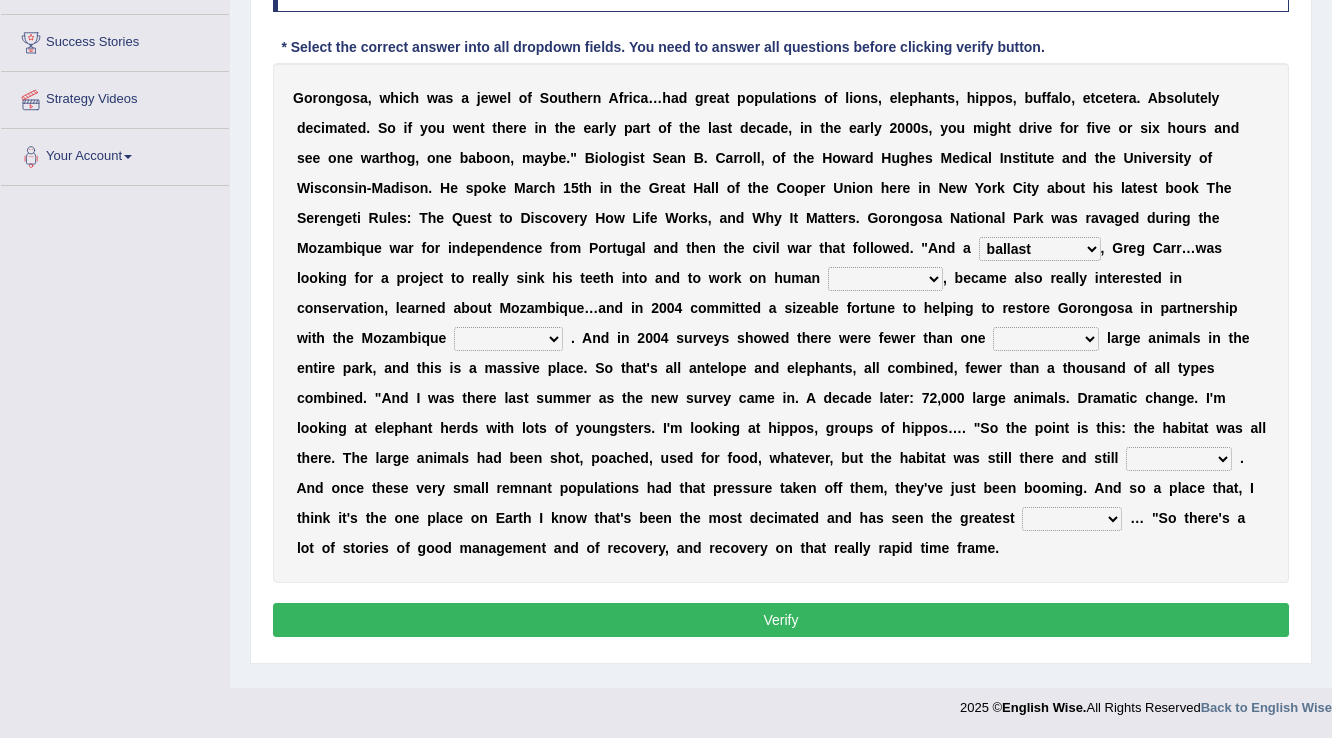 select on "philanthropist" 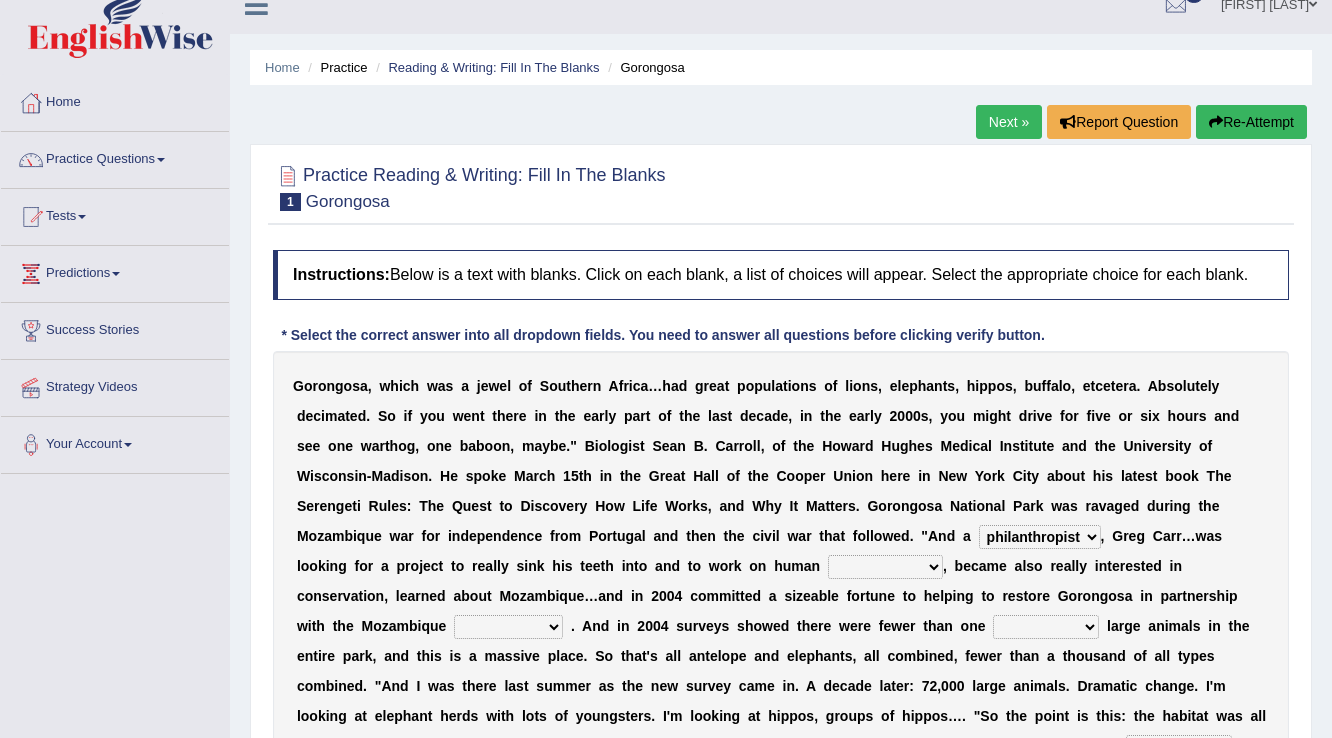 scroll, scrollTop: 312, scrollLeft: 0, axis: vertical 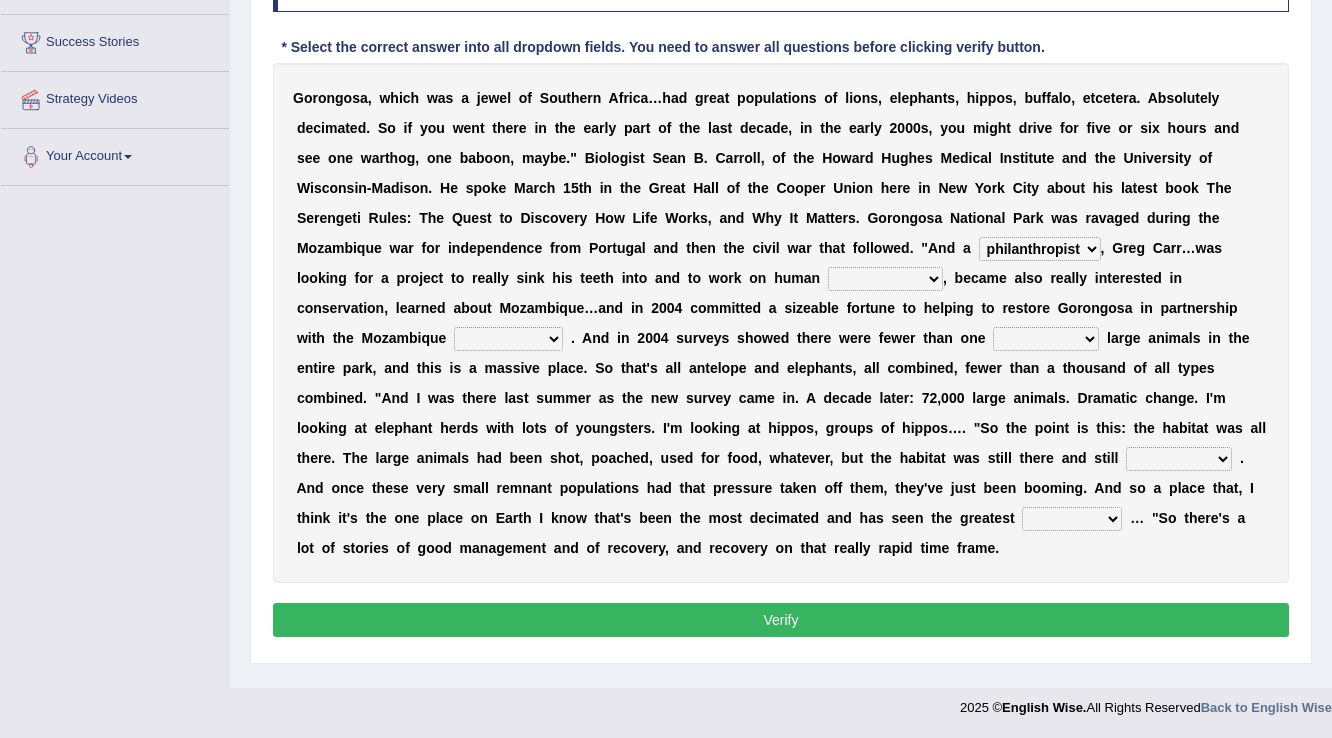 click on "negligence prevalence development malevolence" at bounding box center [885, 279] 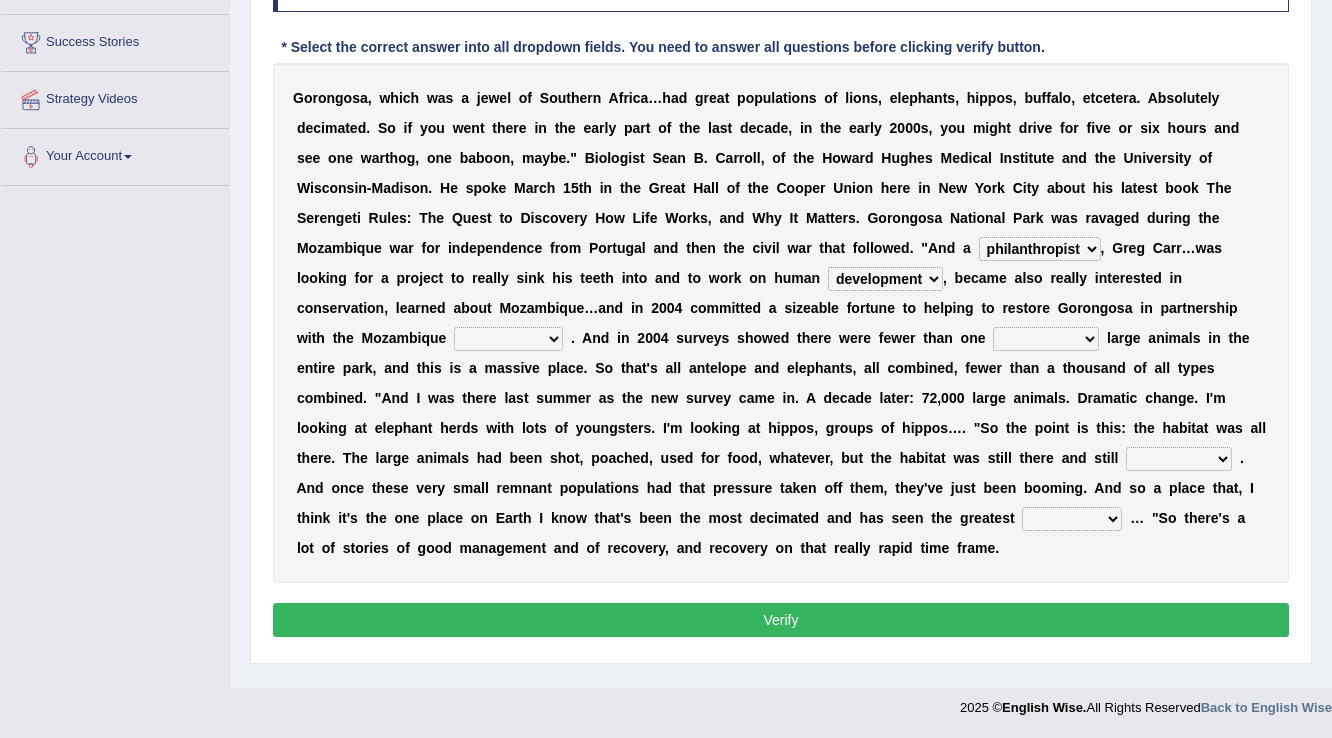 click on "parliament semanticist government journalist" at bounding box center [508, 339] 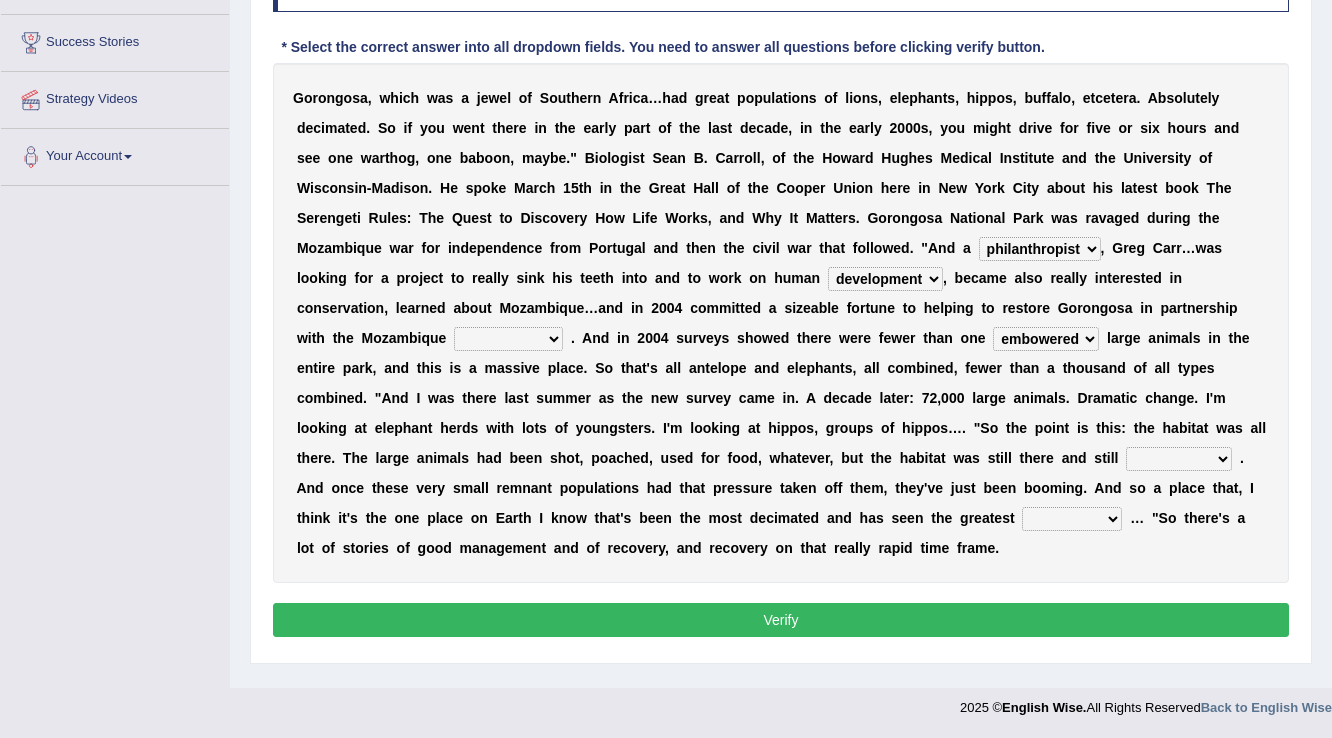 click on "deflowered embowered roundest thousand" at bounding box center (1046, 339) 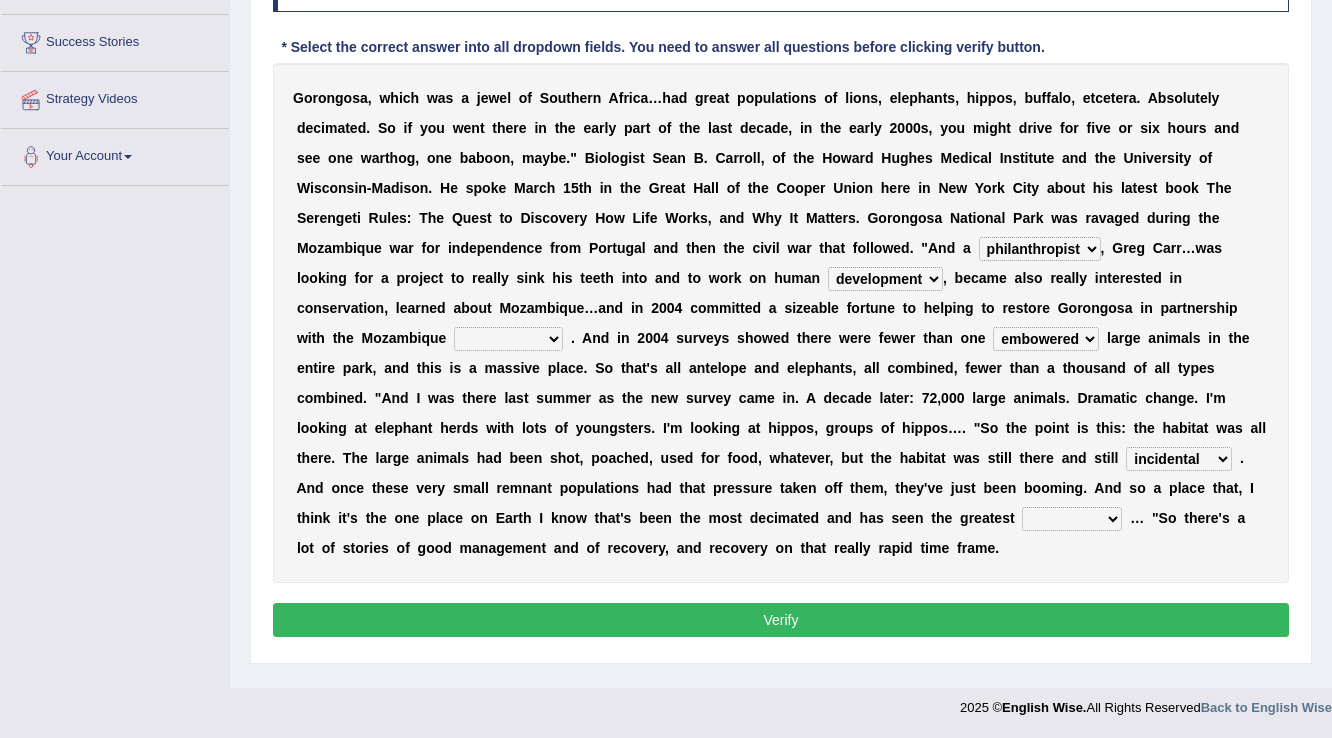 click on "assertive incidental compulsive productive" at bounding box center [1179, 459] 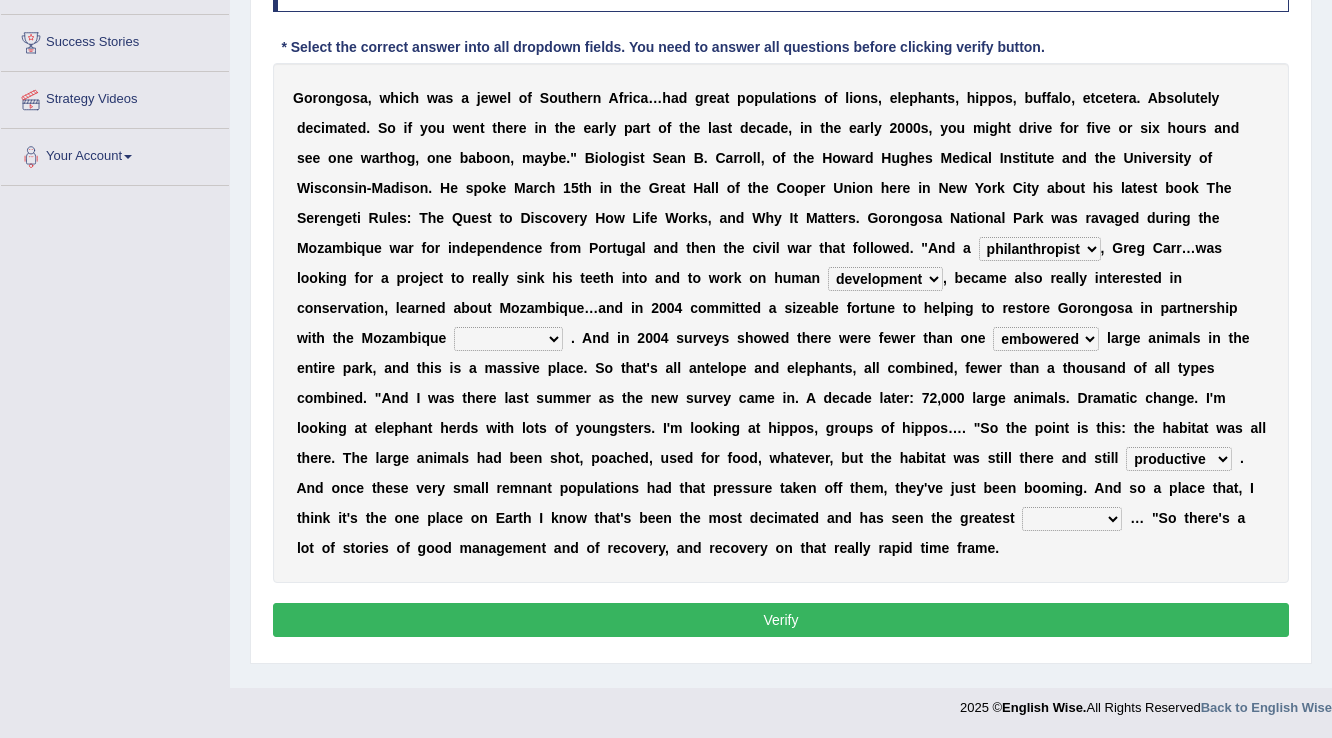 click on "assertive incidental compulsive productive" at bounding box center [1179, 459] 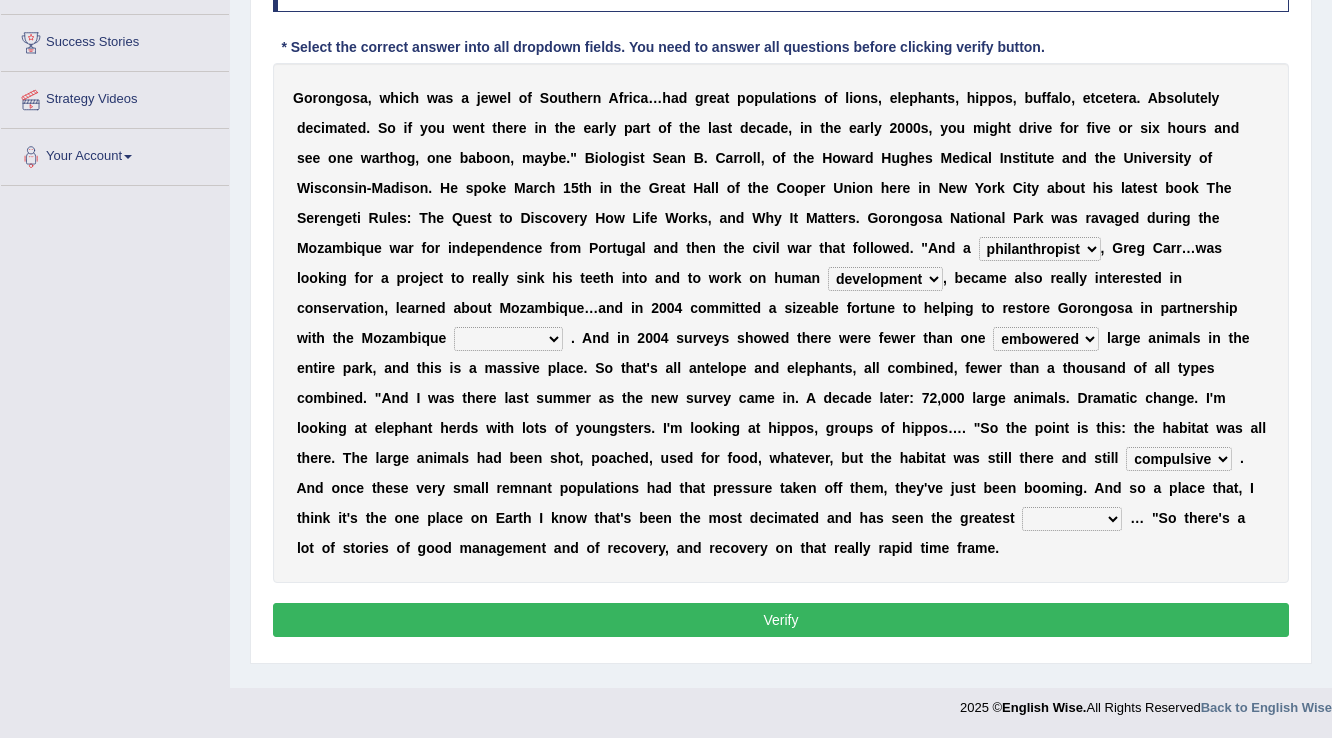 click on "assertive incidental compulsive productive" at bounding box center (1179, 459) 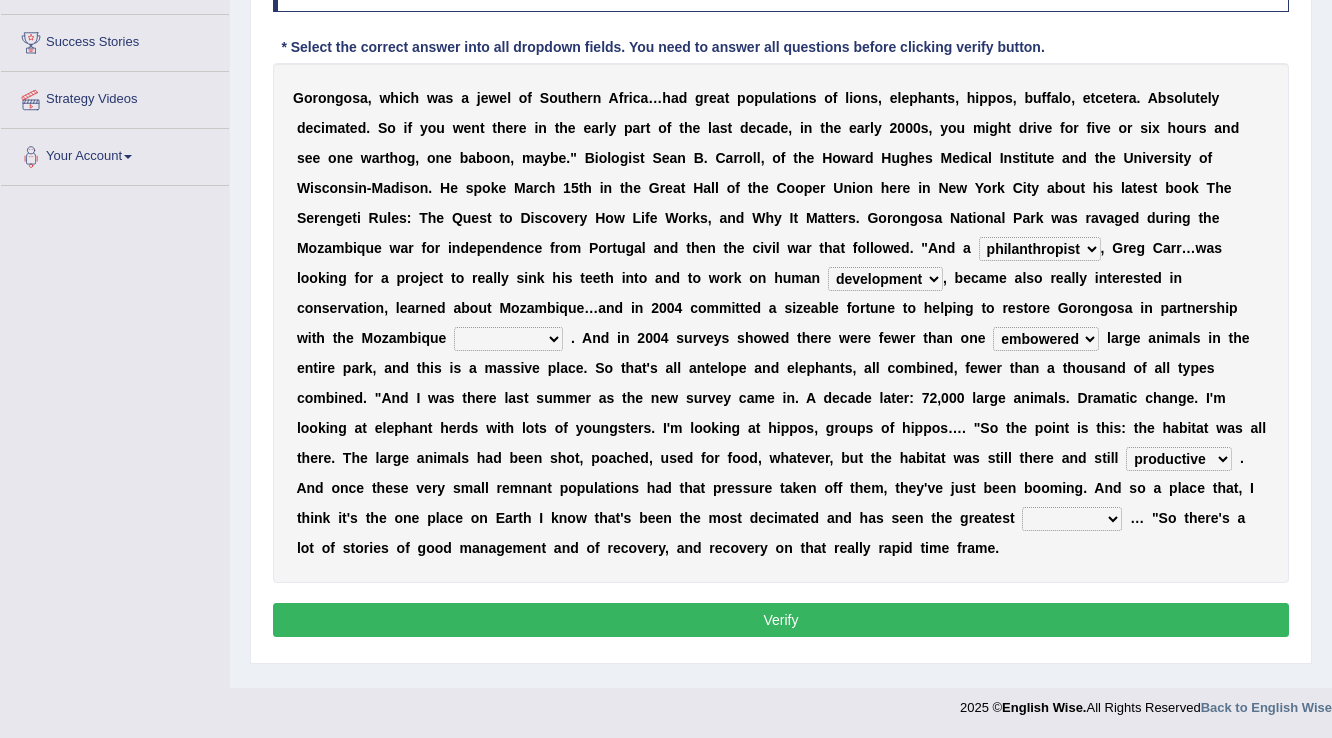 click at bounding box center (1126, 518) 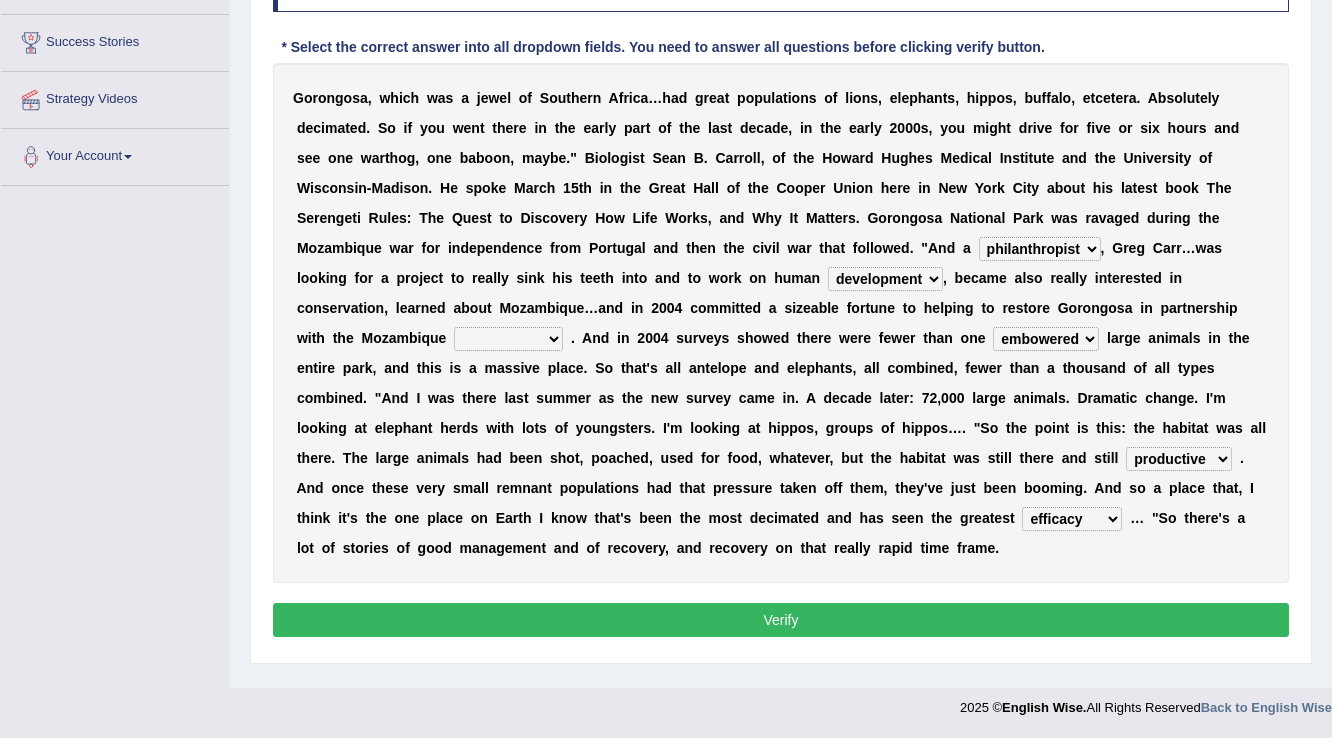 click on "recovery efficacy golly stumpy" at bounding box center [1072, 519] 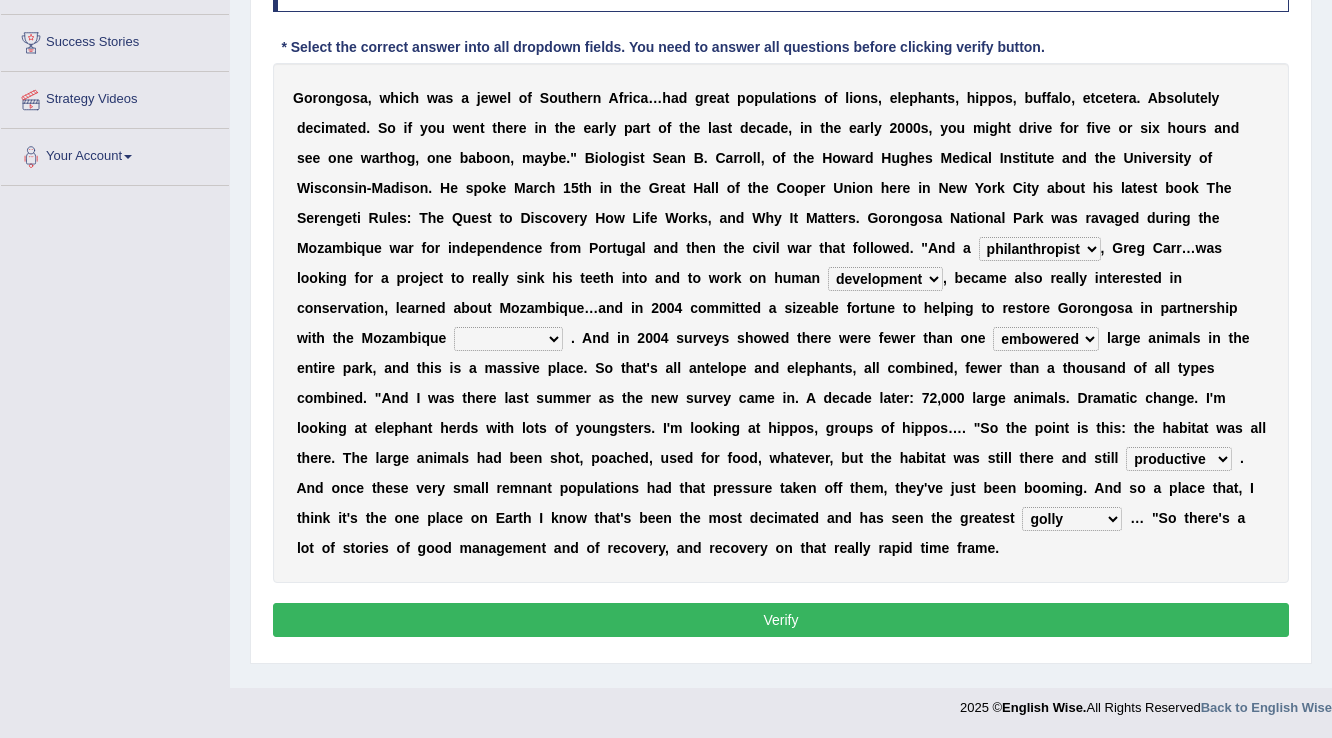 click on "recovery efficacy golly stumpy" at bounding box center [1072, 519] 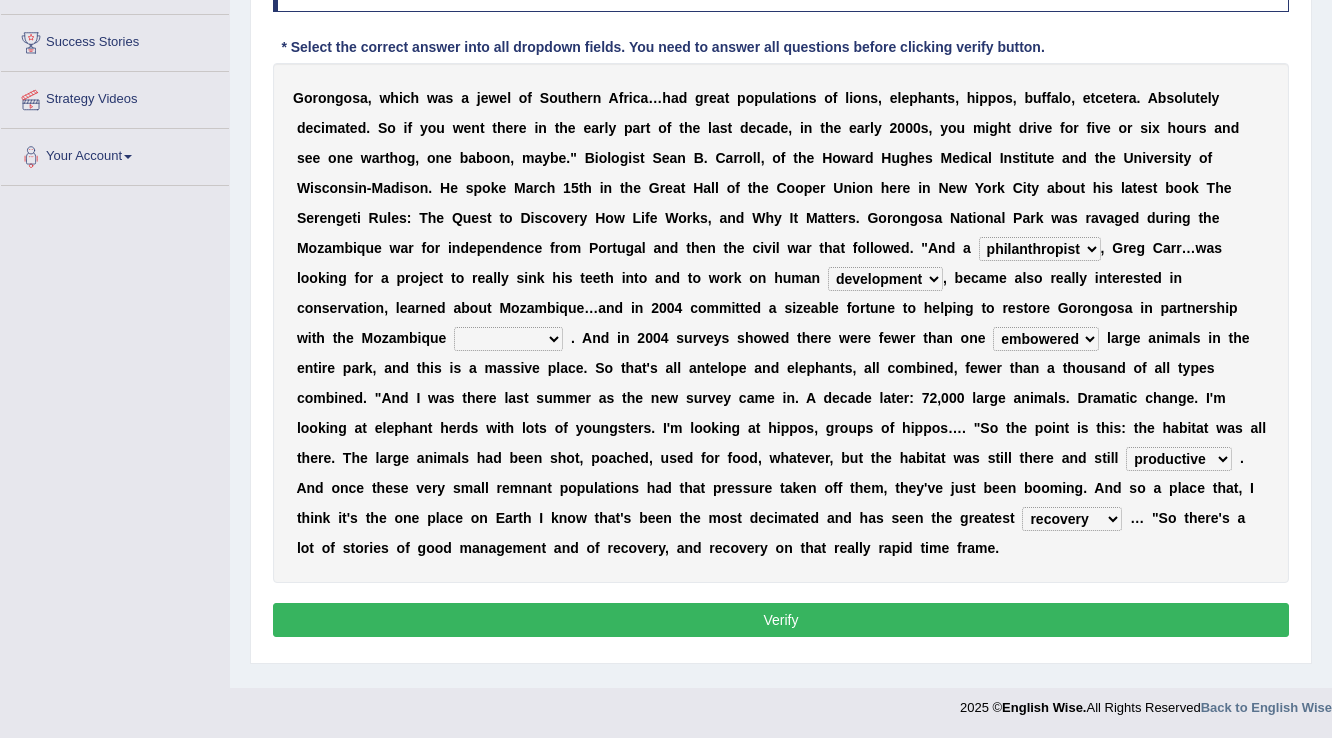 click on "recovery efficacy golly stumpy" at bounding box center (1072, 519) 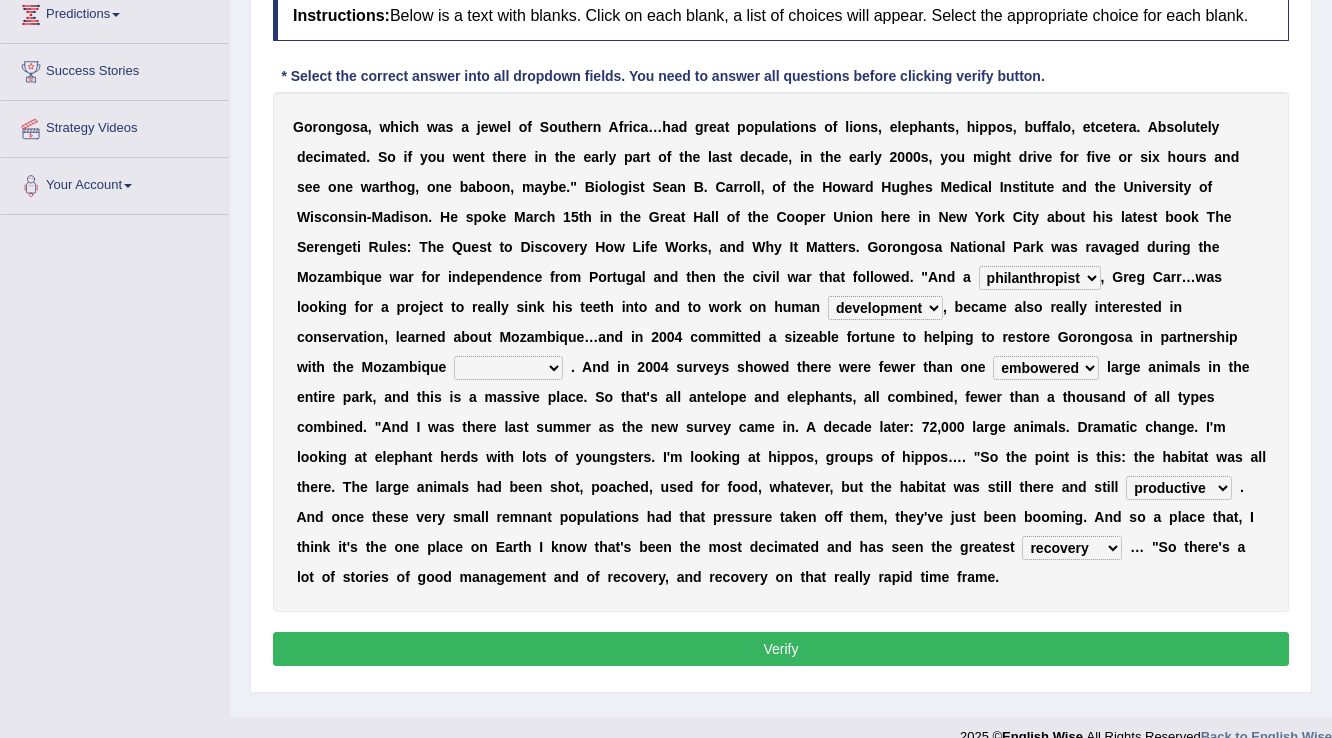 scroll, scrollTop: 312, scrollLeft: 0, axis: vertical 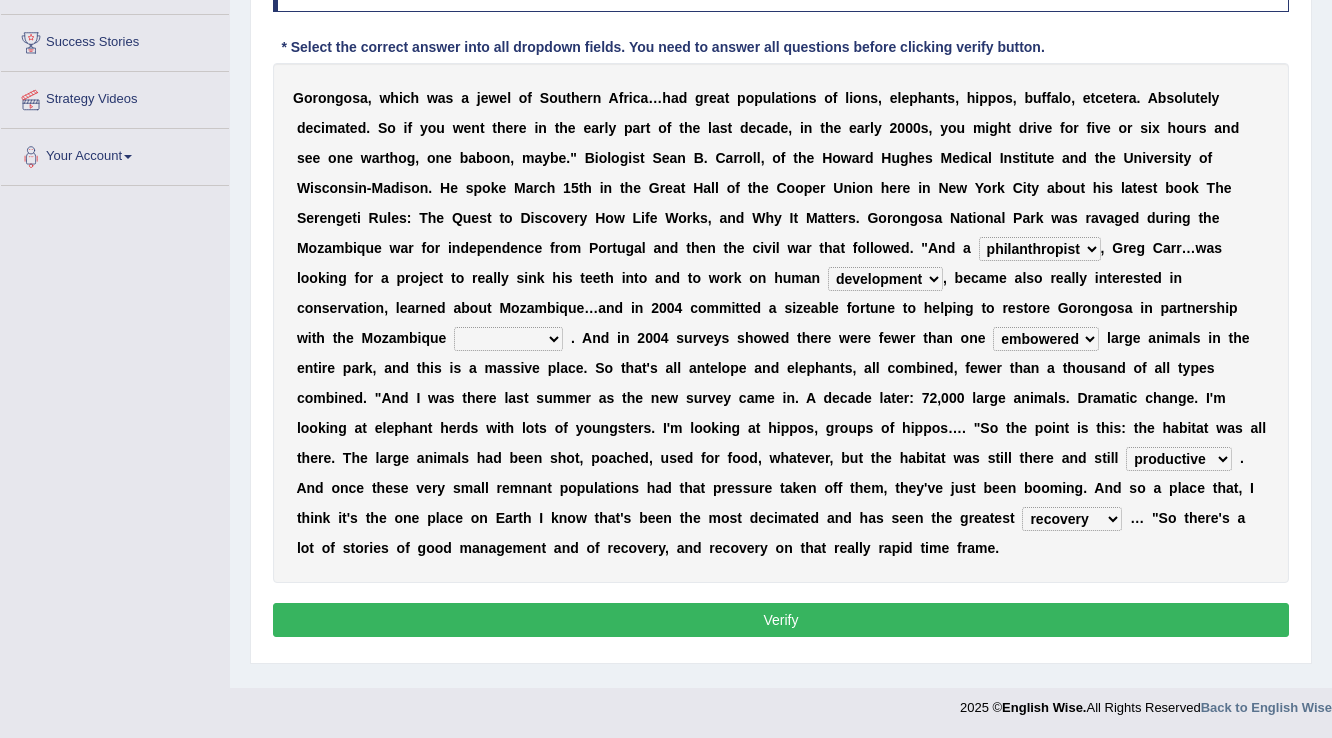click on "Verify" at bounding box center (781, 620) 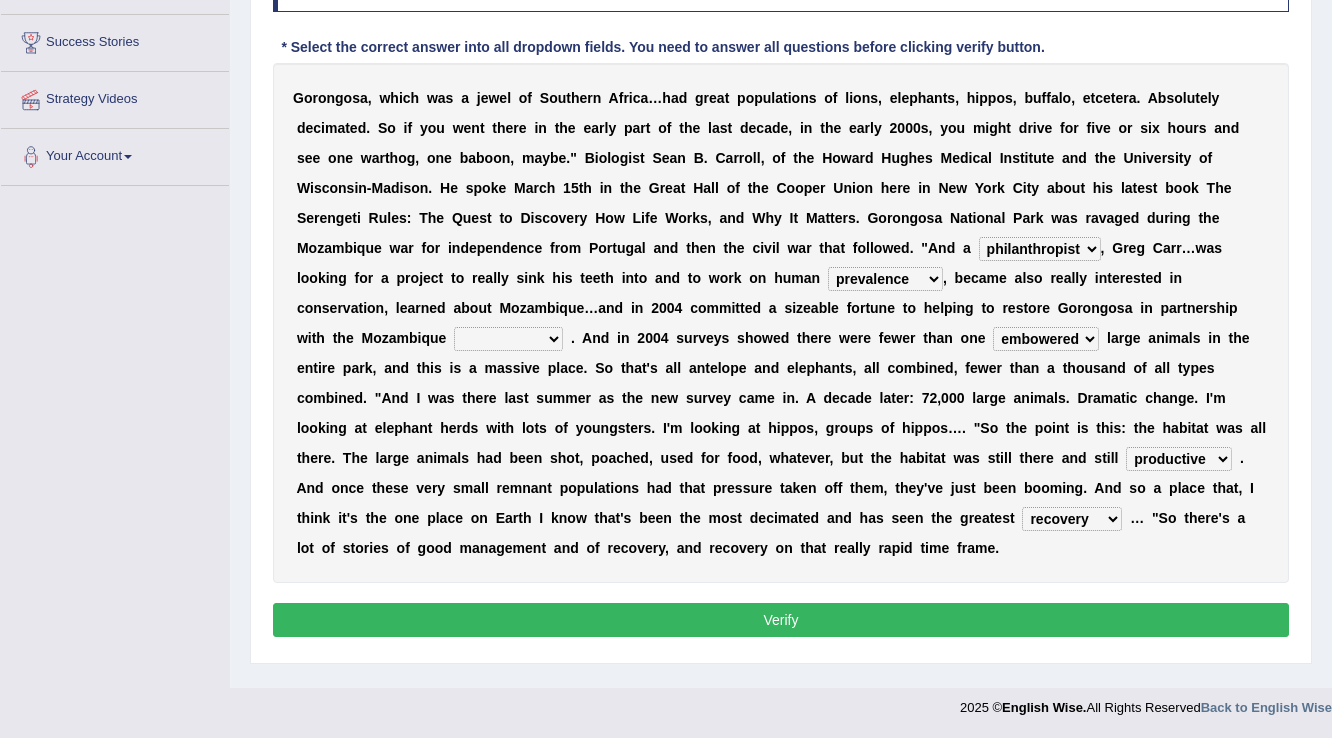 click on "negligence prevalence development malevolence" at bounding box center [885, 279] 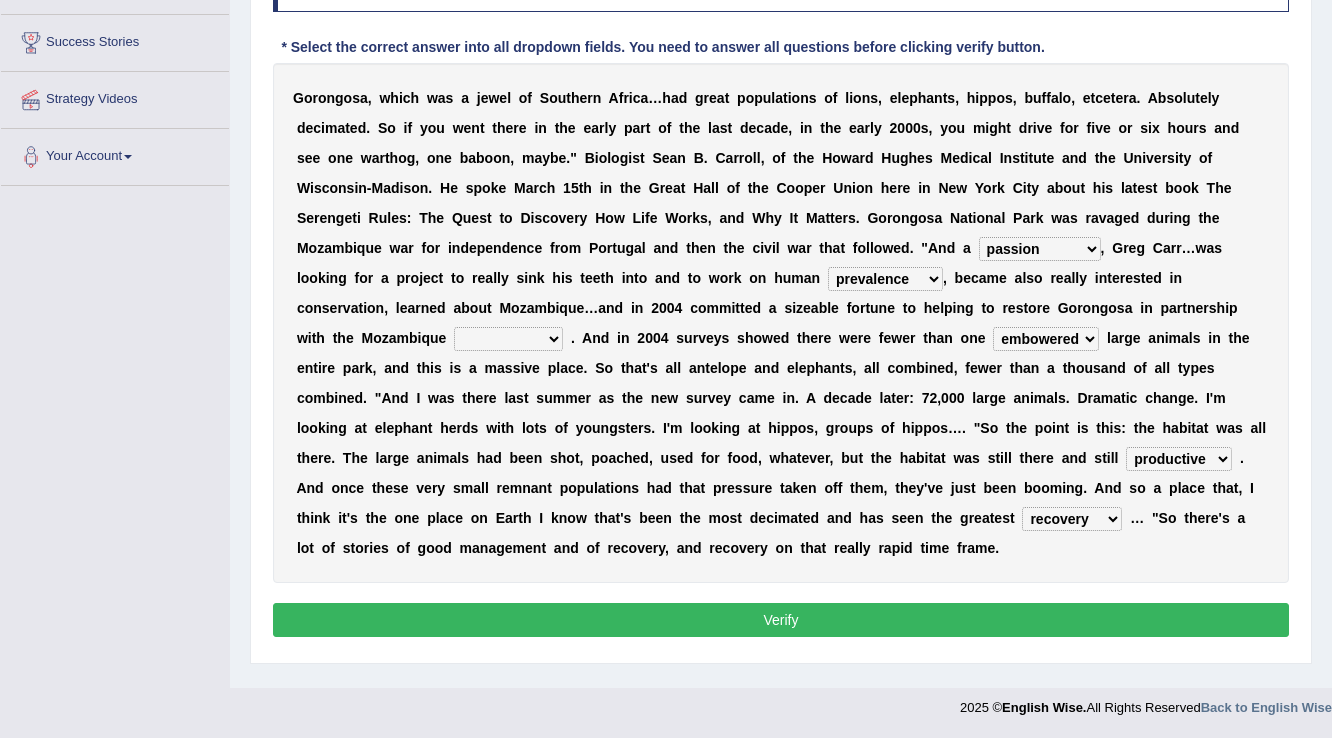 click on "Verify" at bounding box center [781, 620] 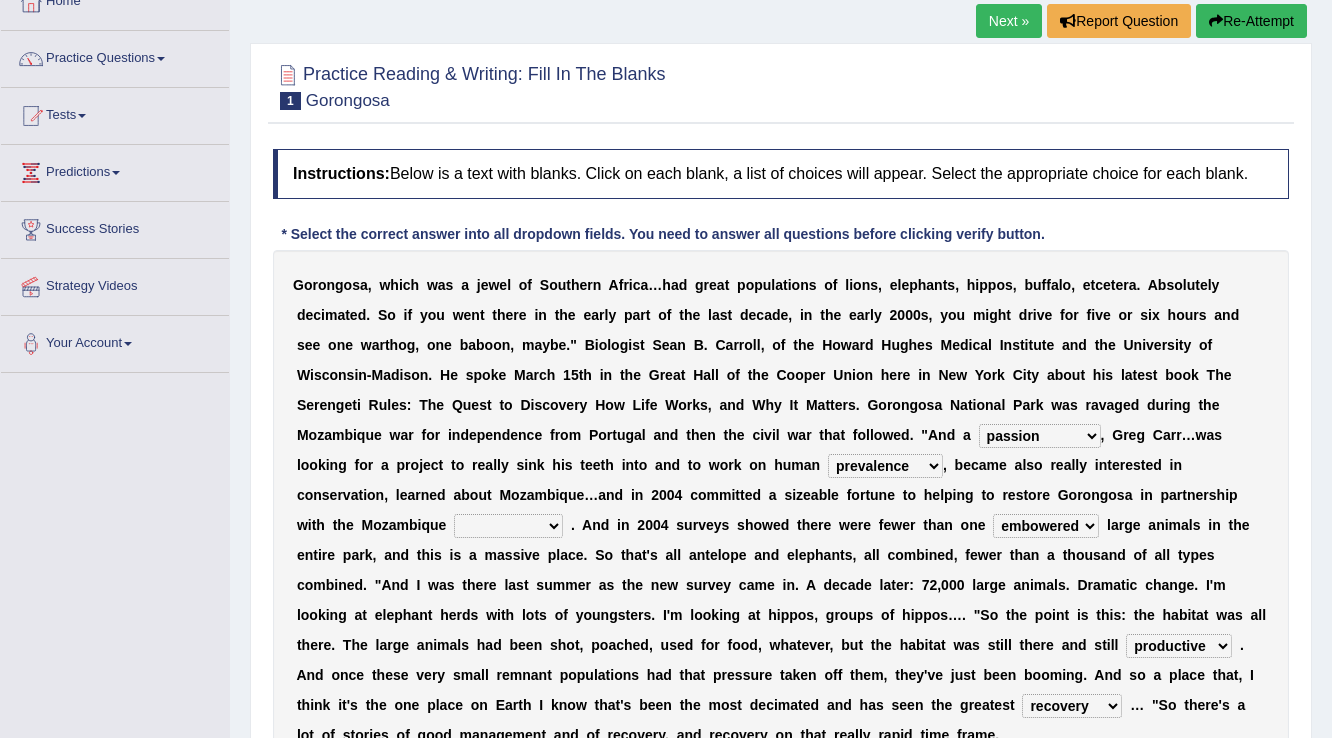 scroll, scrollTop: 0, scrollLeft: 0, axis: both 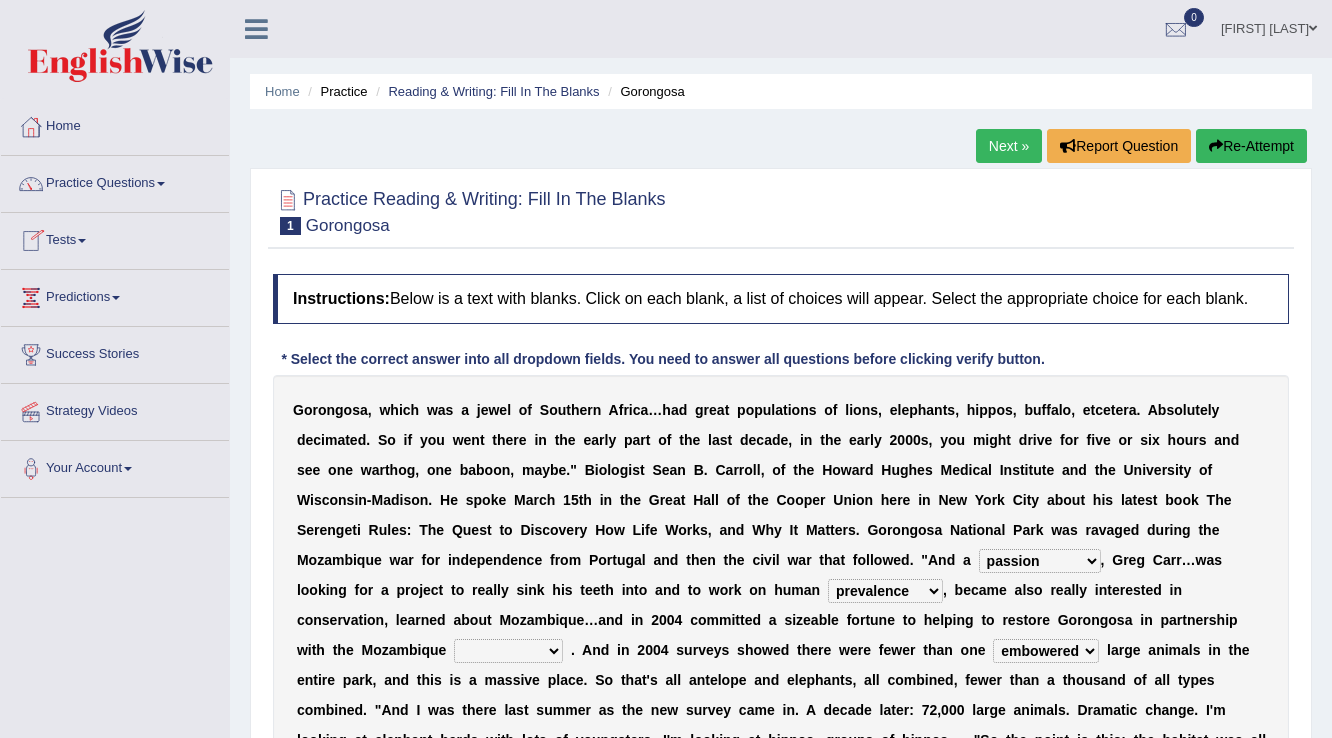 click on "Next »" at bounding box center [1009, 146] 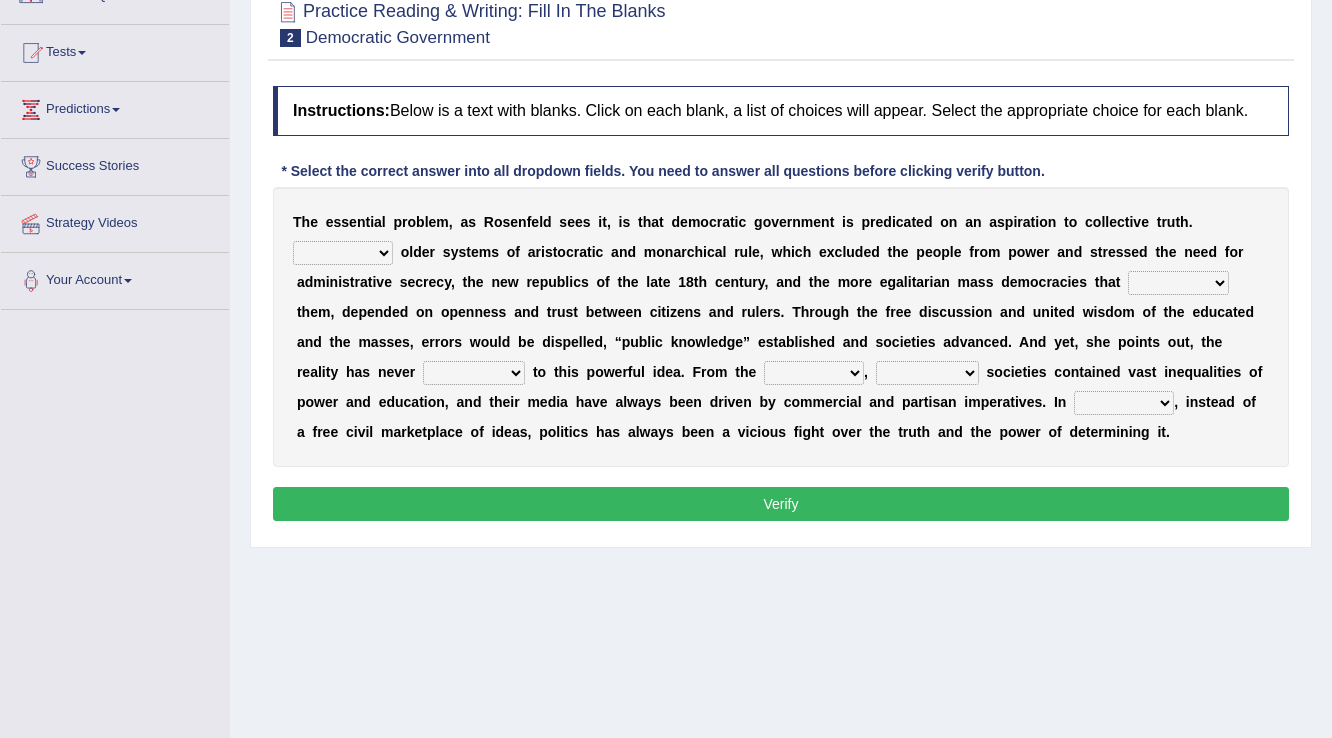 scroll, scrollTop: 312, scrollLeft: 0, axis: vertical 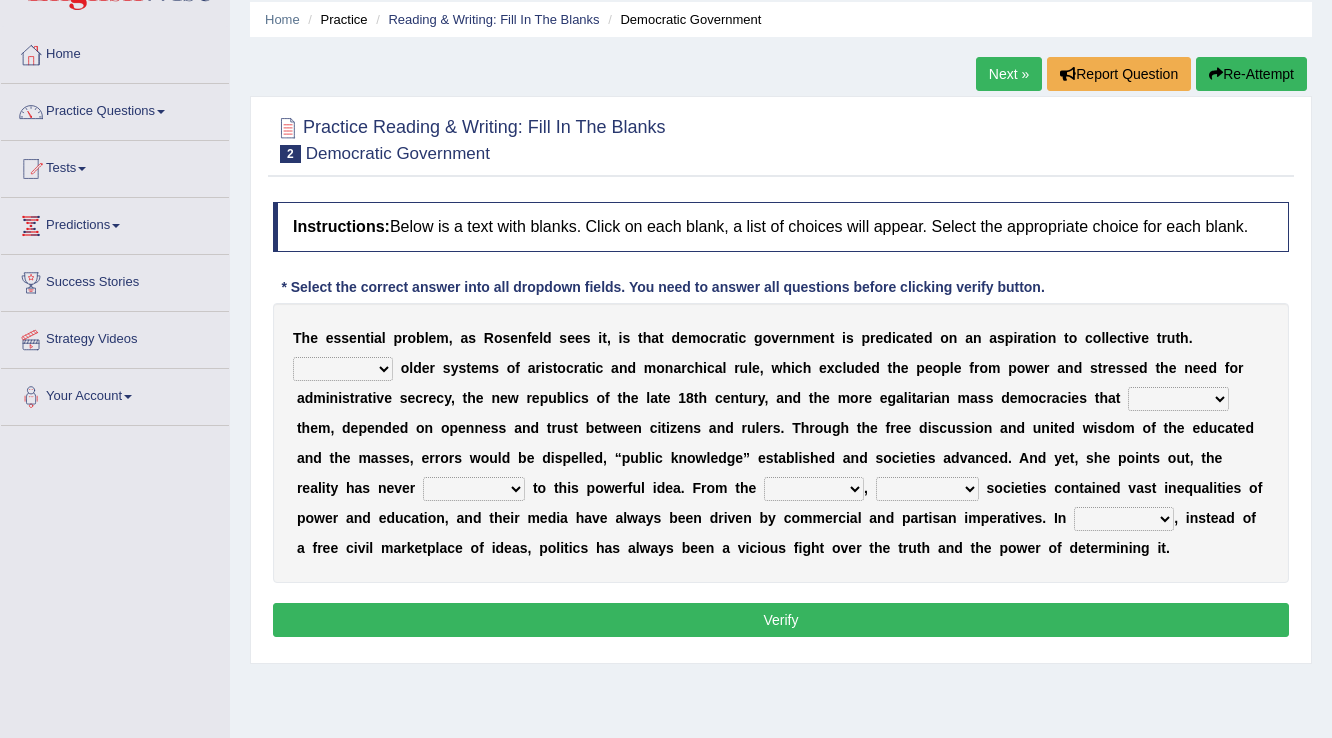 click on "Like Unlike Likely Safely" at bounding box center [343, 369] 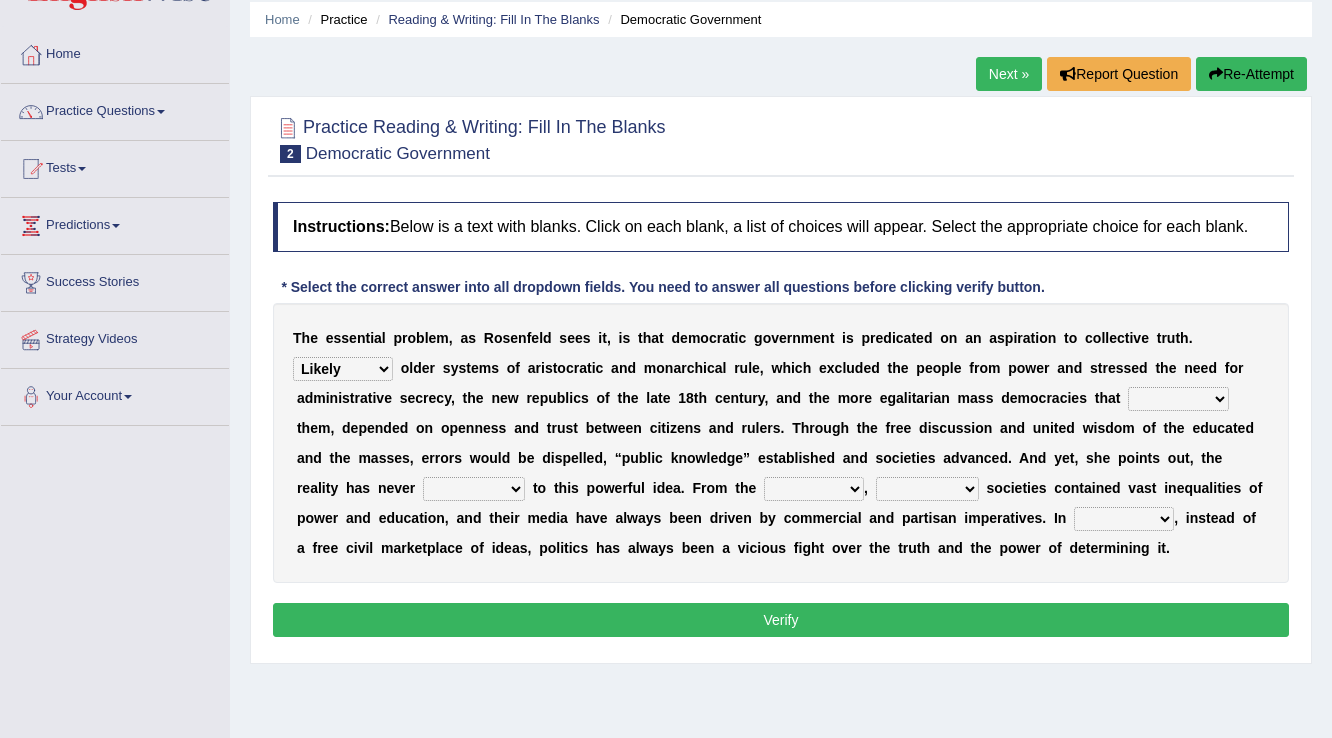 click on "Like Unlike Likely Safely" at bounding box center (343, 369) 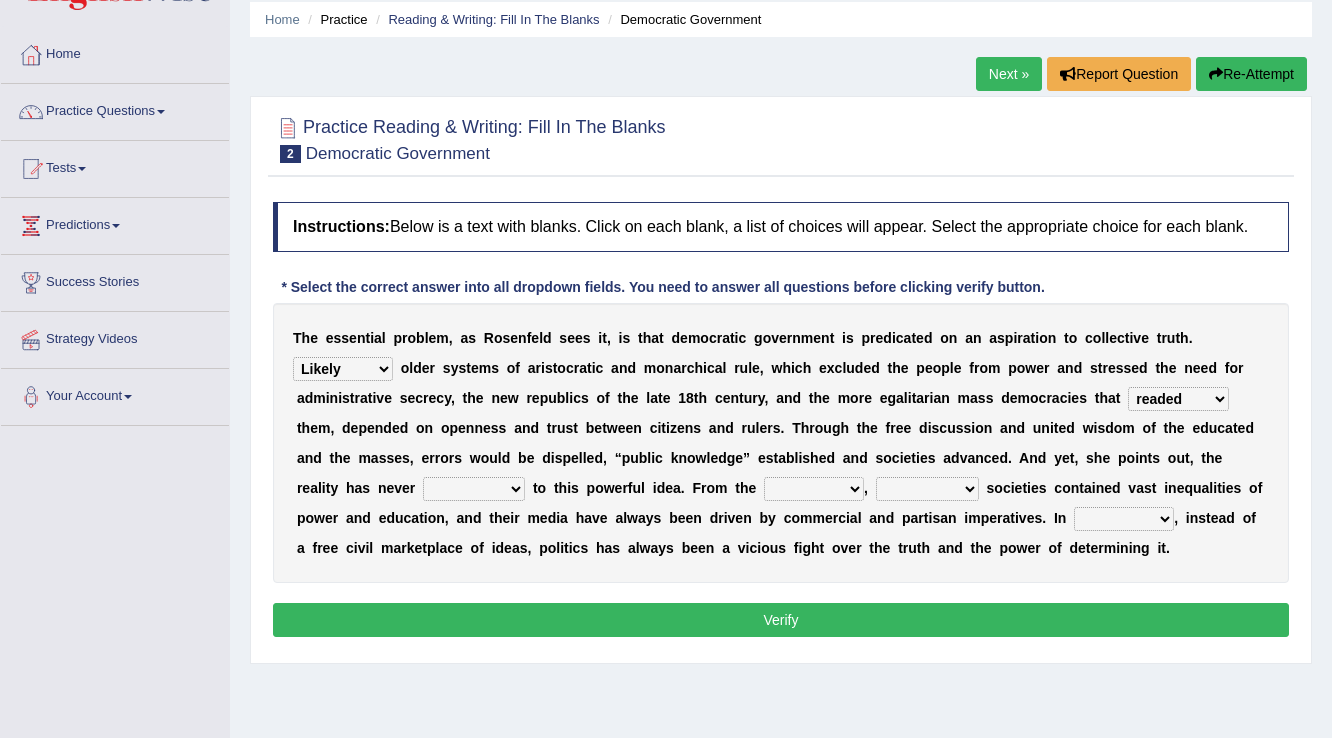 click on "readed grated succeeded printed" at bounding box center [1178, 399] 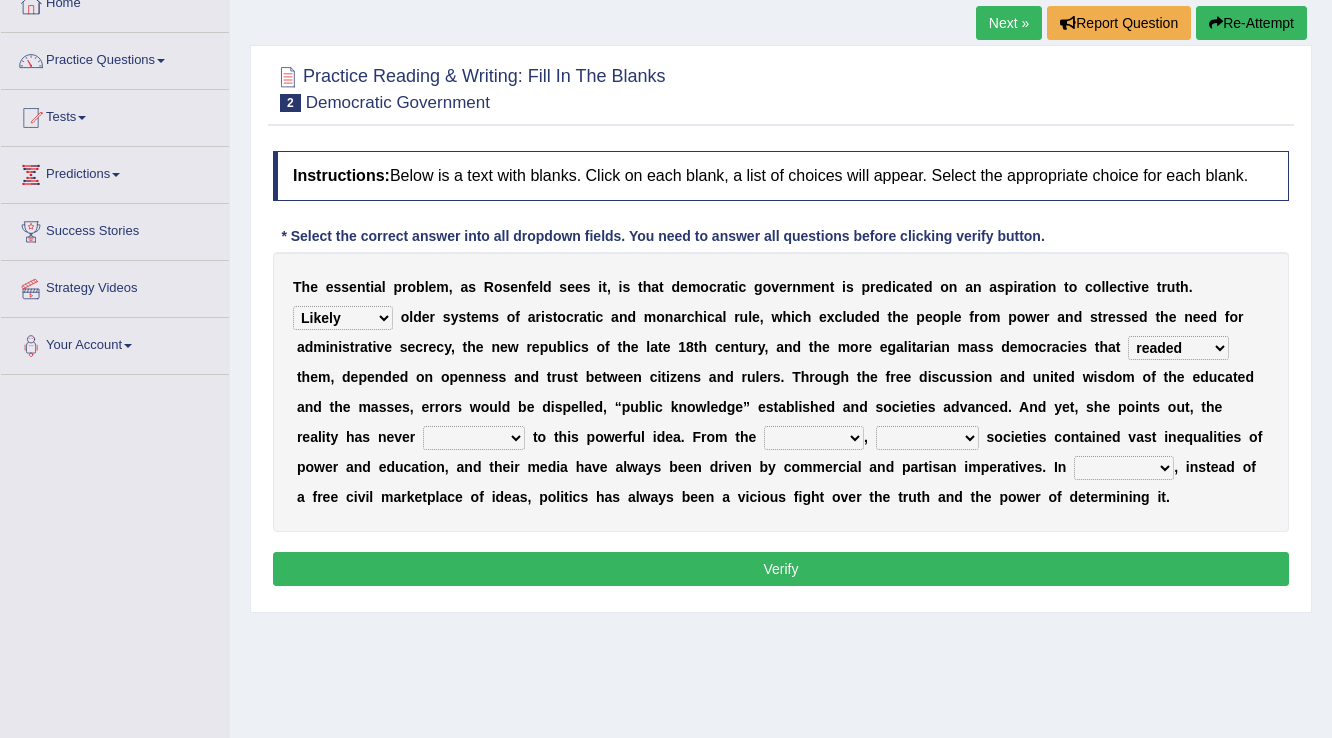scroll, scrollTop: 152, scrollLeft: 0, axis: vertical 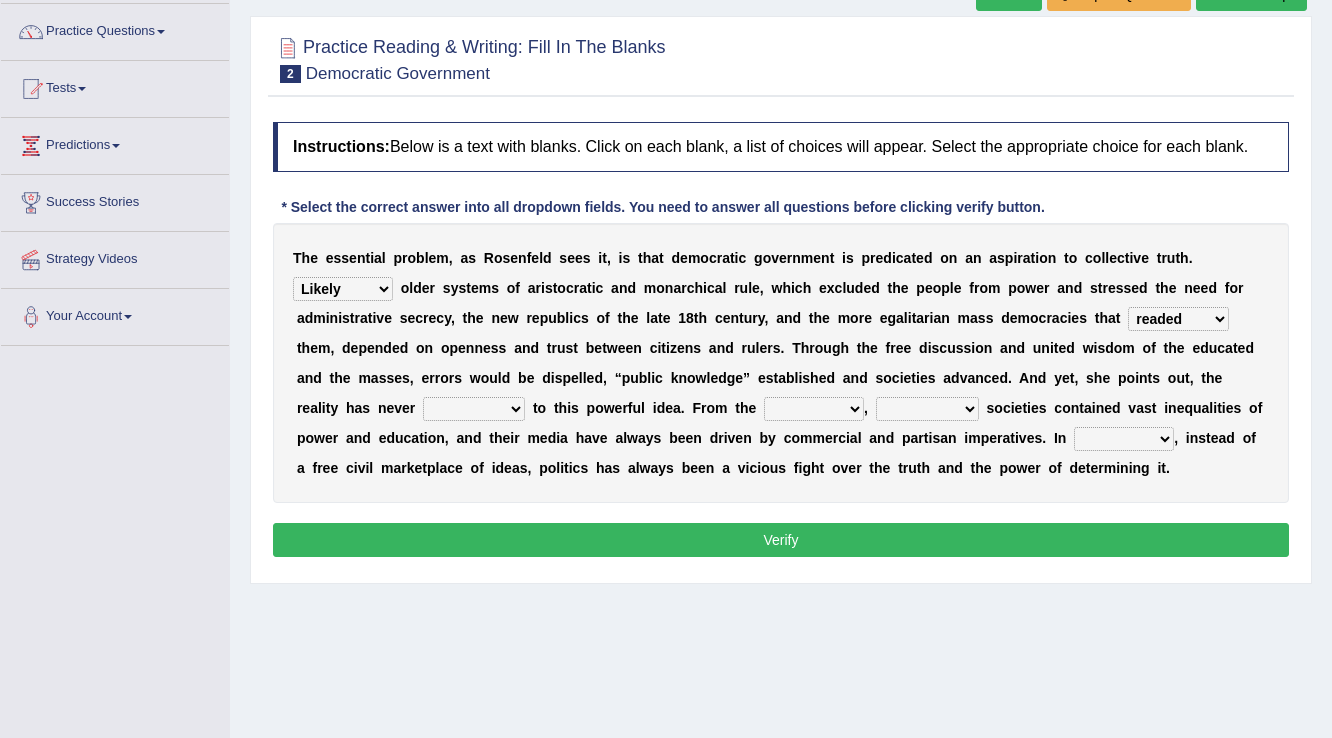 click on "saved up stood up brought up lived up" at bounding box center (474, 409) 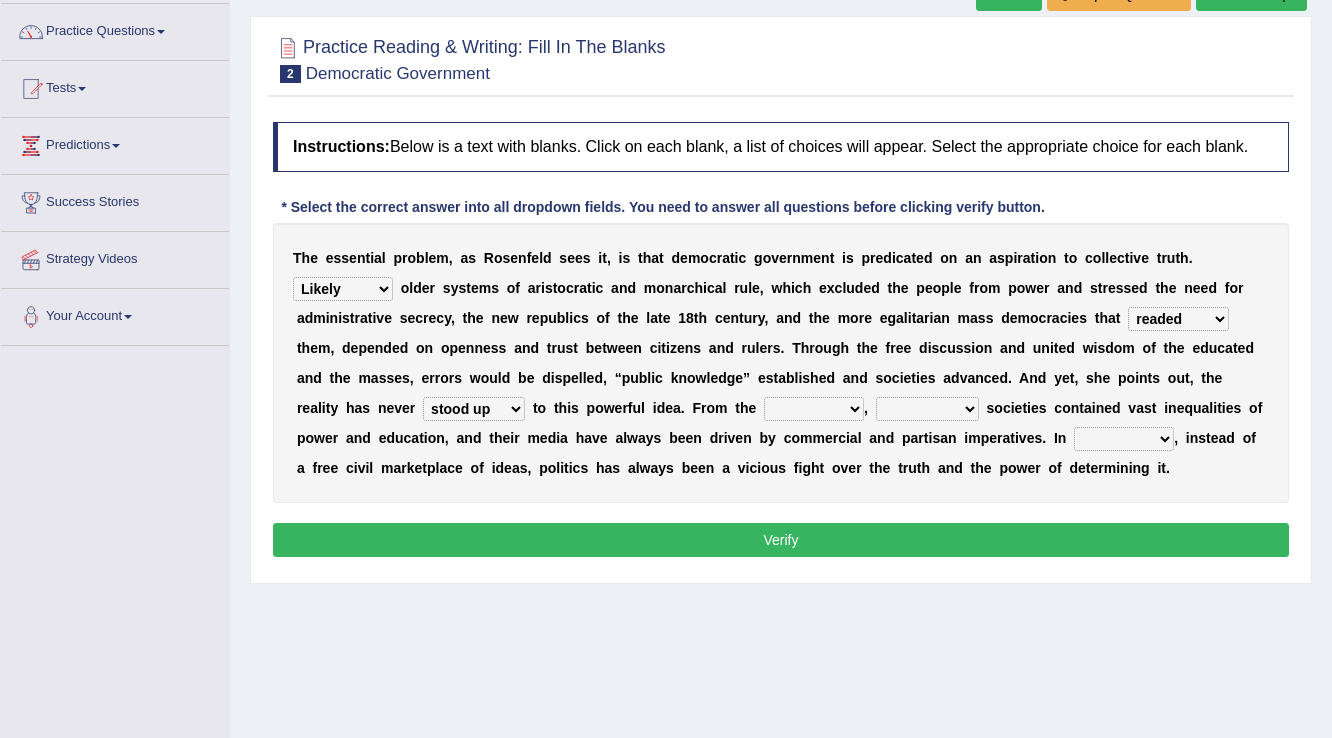 click on "saved up stood up brought up lived up" at bounding box center (474, 409) 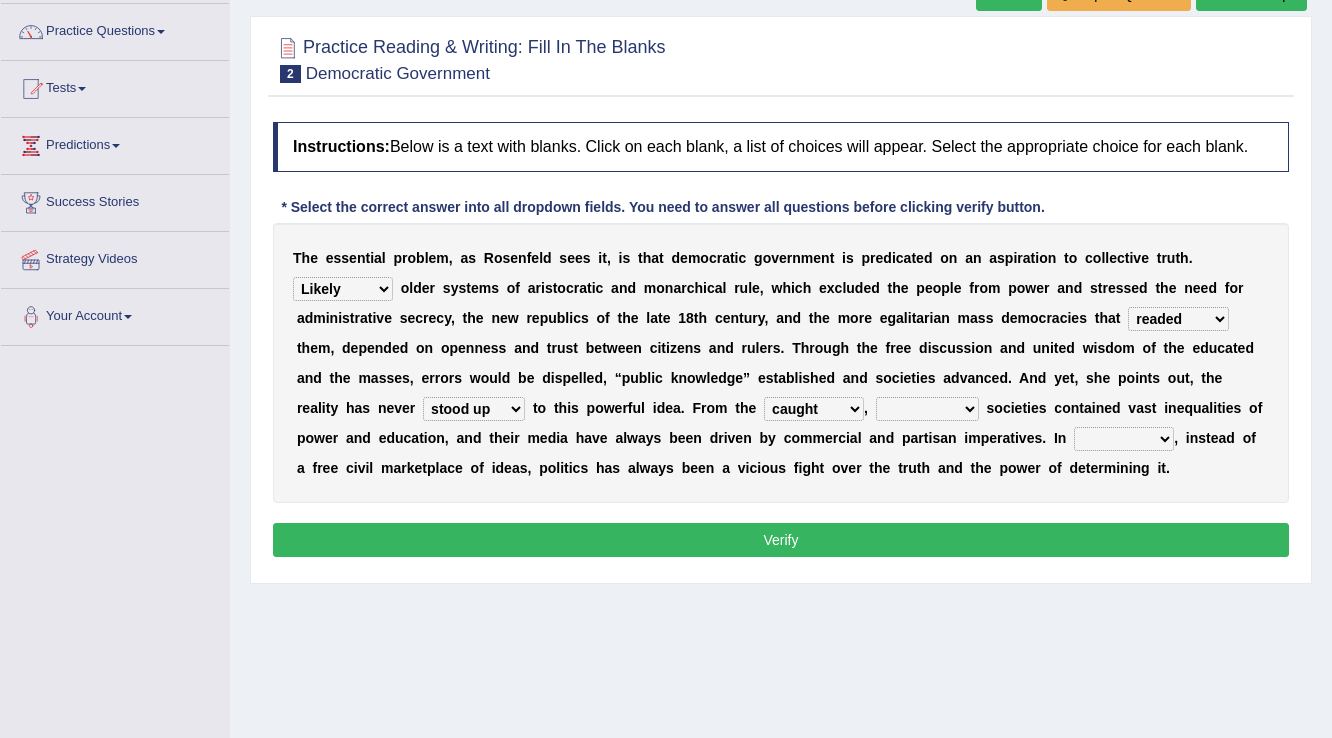 click on "freedom democratic media stilled" at bounding box center [927, 409] 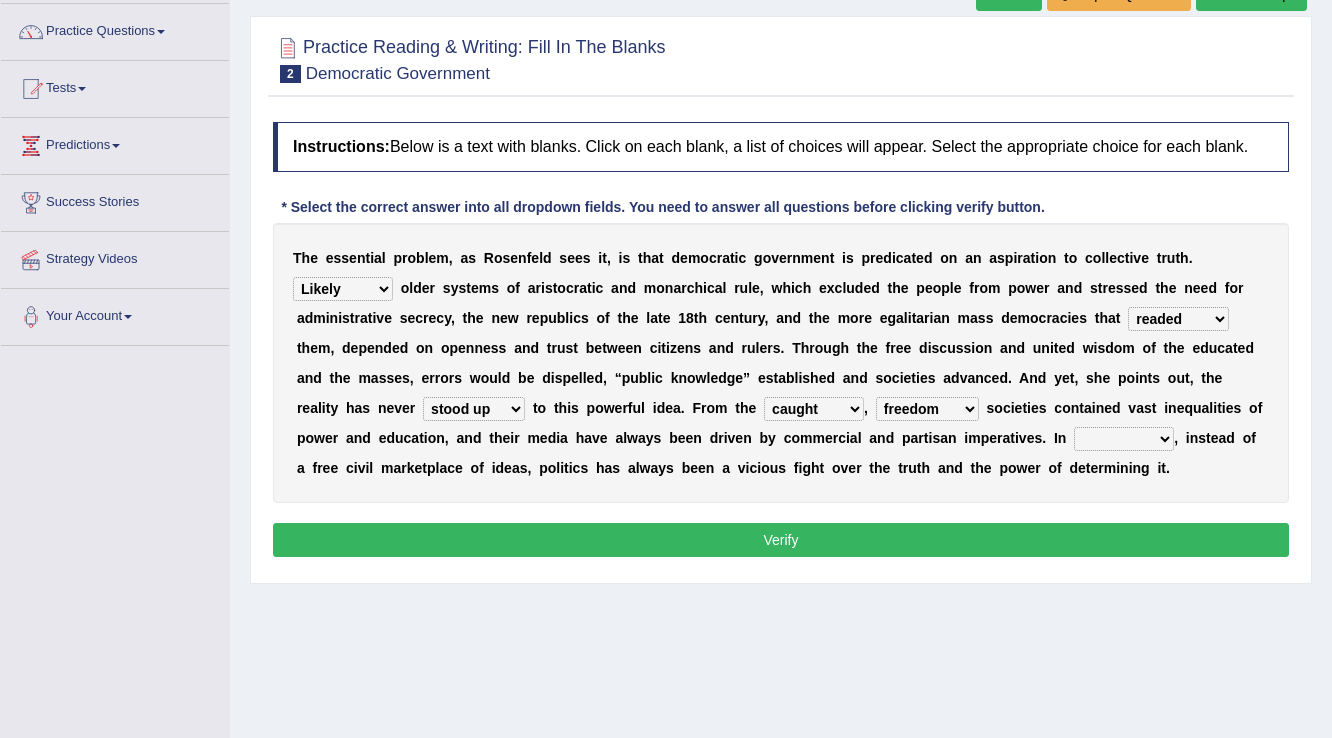 click on "outset ranged stood caught" at bounding box center [814, 409] 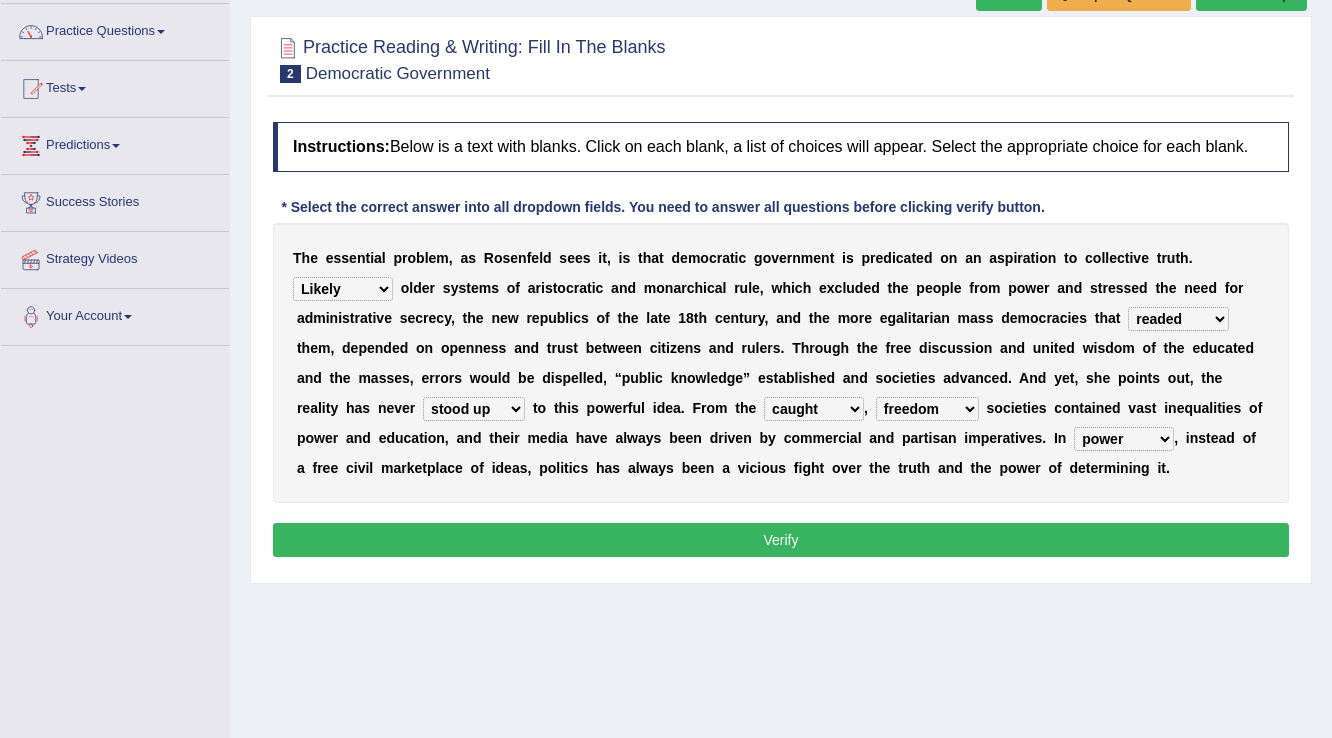 click on "power practice ideas fought" at bounding box center [1124, 439] 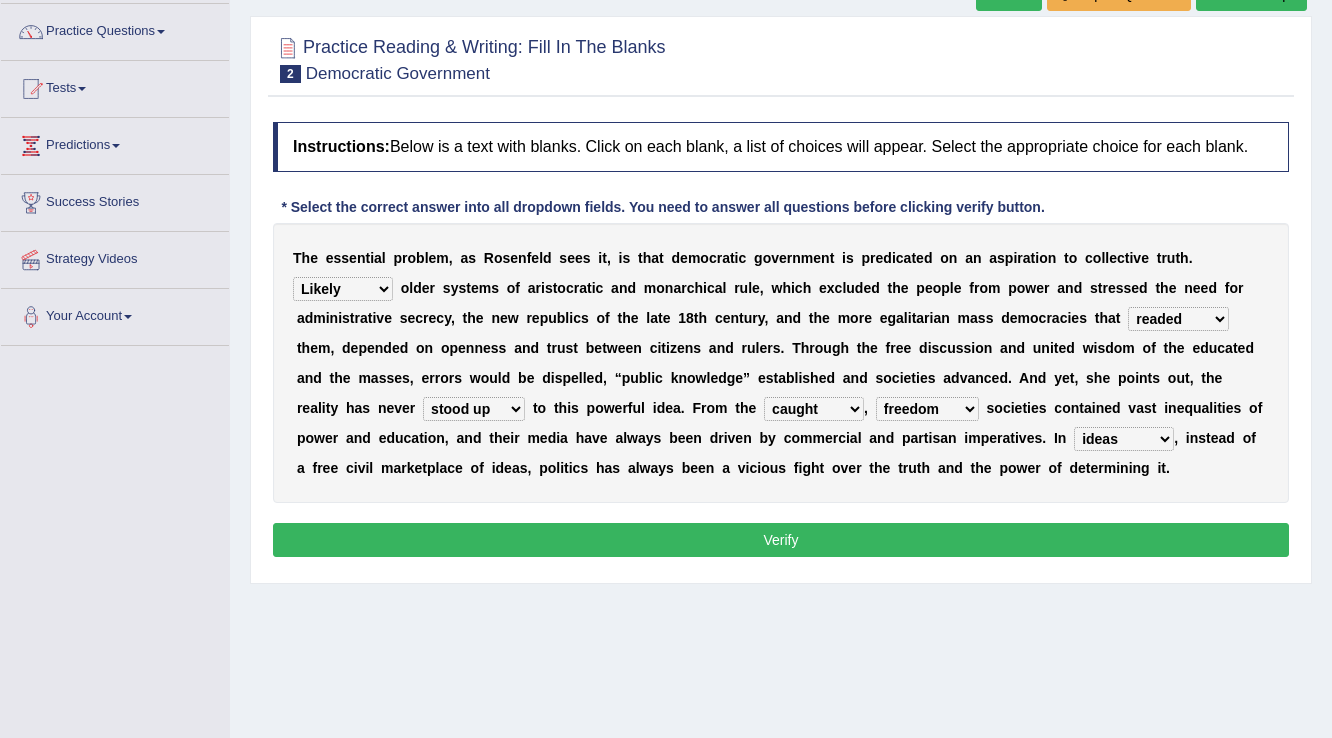 click on "power practice ideas fought" at bounding box center [1124, 439] 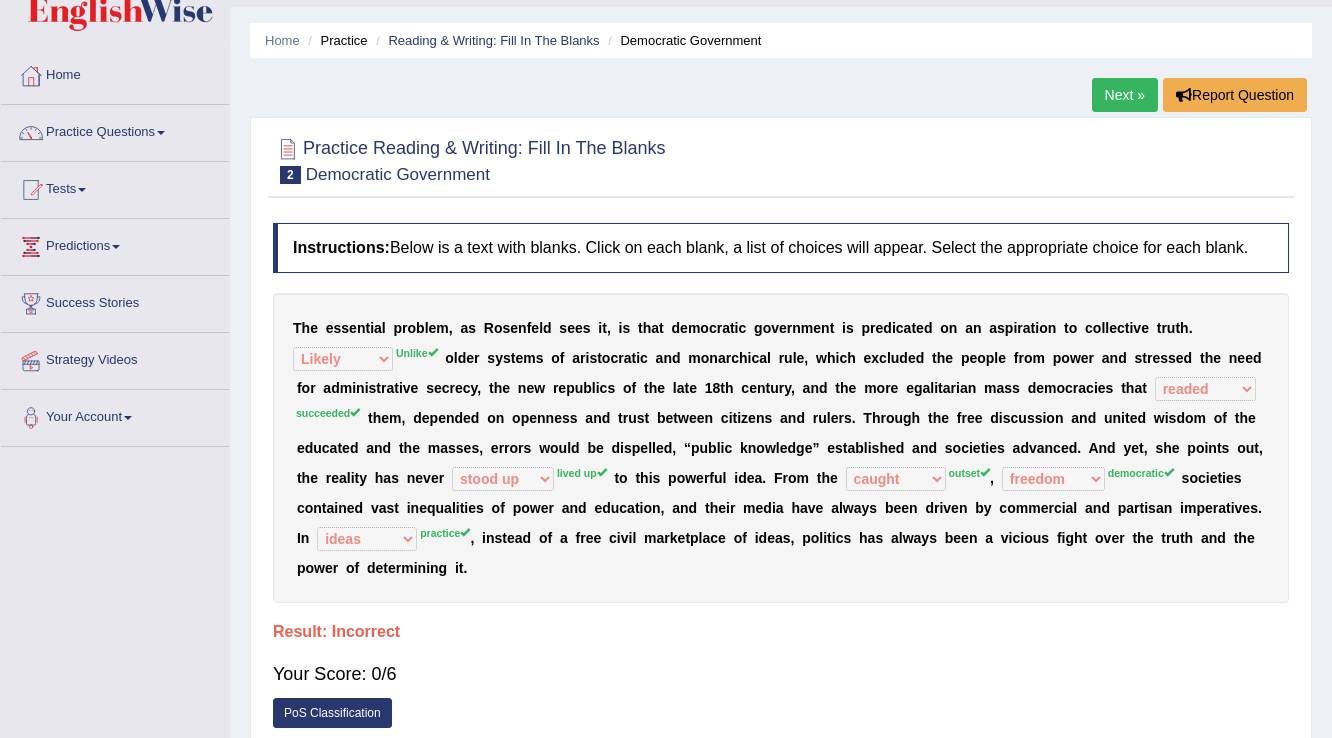 scroll, scrollTop: 80, scrollLeft: 0, axis: vertical 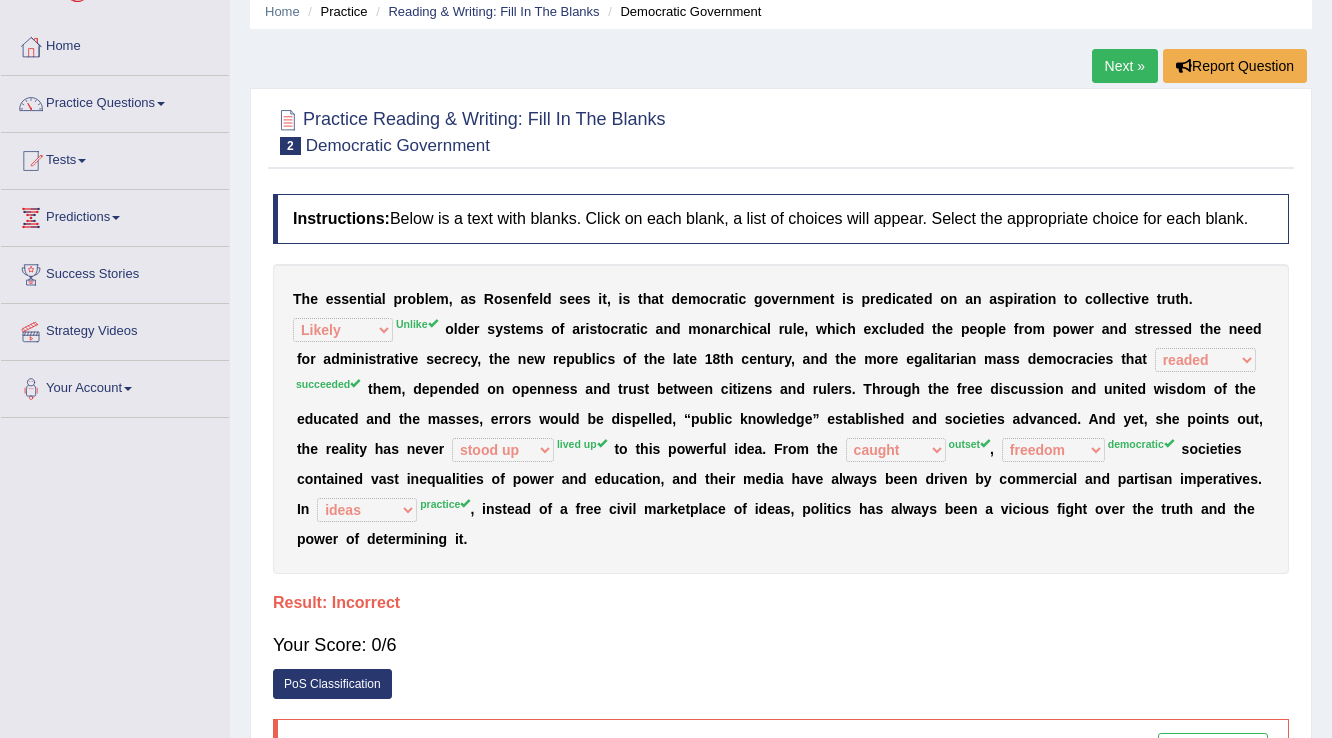 click on "T h e    e s s e n t i a l    p r o b l e m ,    a s    R o s e n f e l d    s e e s    i t ,    i s    t h a t    d e m o c r a t i c    g o v e r n m e n t    i s    p r e d i c a t e d    o n    a n    a s p i r a t i o n    t o    c o l l e c t i v e    t r u t h .    Like Unlike Likely Safely Unlike    o l d e r    s y s t e m s    o f    a r i s t o c r a t i c    a n d    m o n a r c h i c a l    r u l e ,    w h i c h    e x c l u d e d    t h e    p e o p l e    f r o m    p o w e r    a n d    s t r e s s e d    t h e    n e e d    f o r    a d m i n i s t r a t i v e    s e c r e c y ,    t h e    n e w    r e p u b l i c s    o f    t h e    l a t e    1 8 t h    c e n t u r y ,    a n d    t h e    m o r e    e g a l i t a r i a n    m a s s    d e m o c r a c i e s    t h a t    readed grated succeeded printed succeeded    t h e m ,    d e p e n d e d    o n    o p e n n e s s    a n d    t r u s t    b e t w e e n    c i t i z e n s" at bounding box center [781, 419] 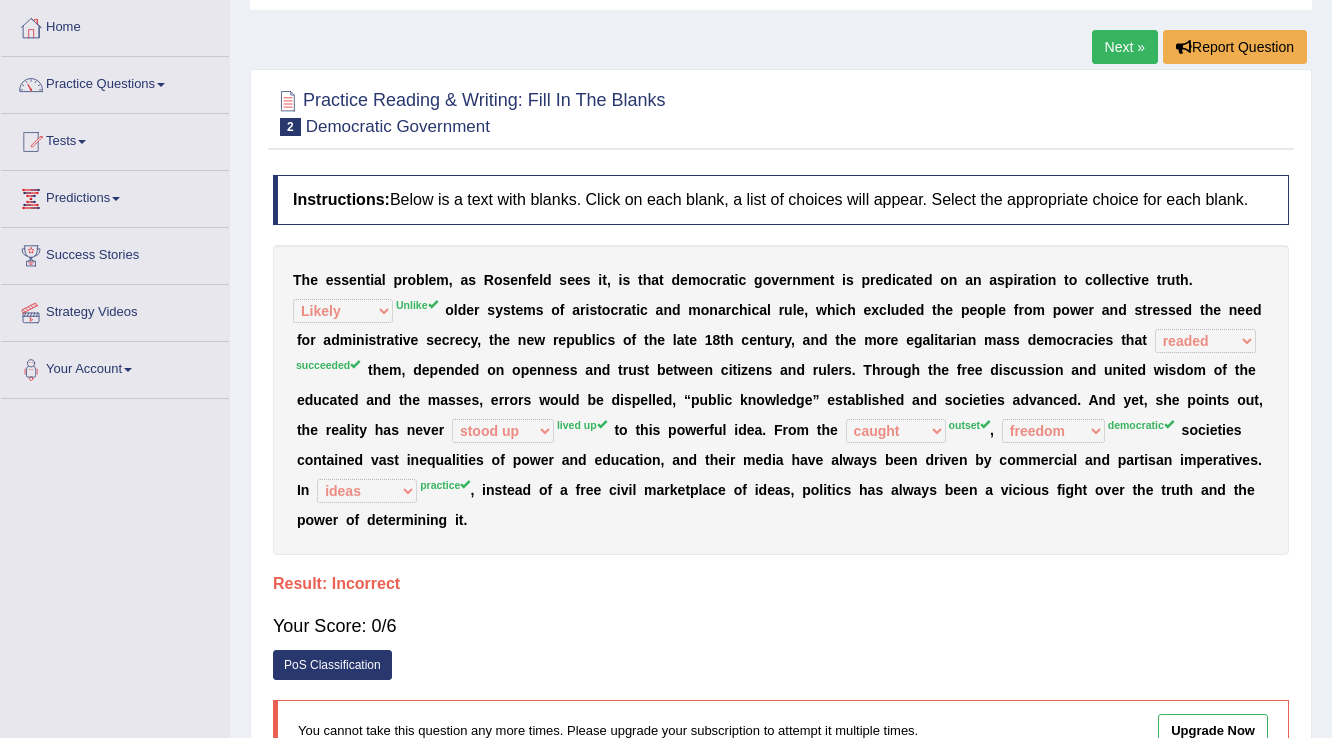 scroll, scrollTop: 0, scrollLeft: 0, axis: both 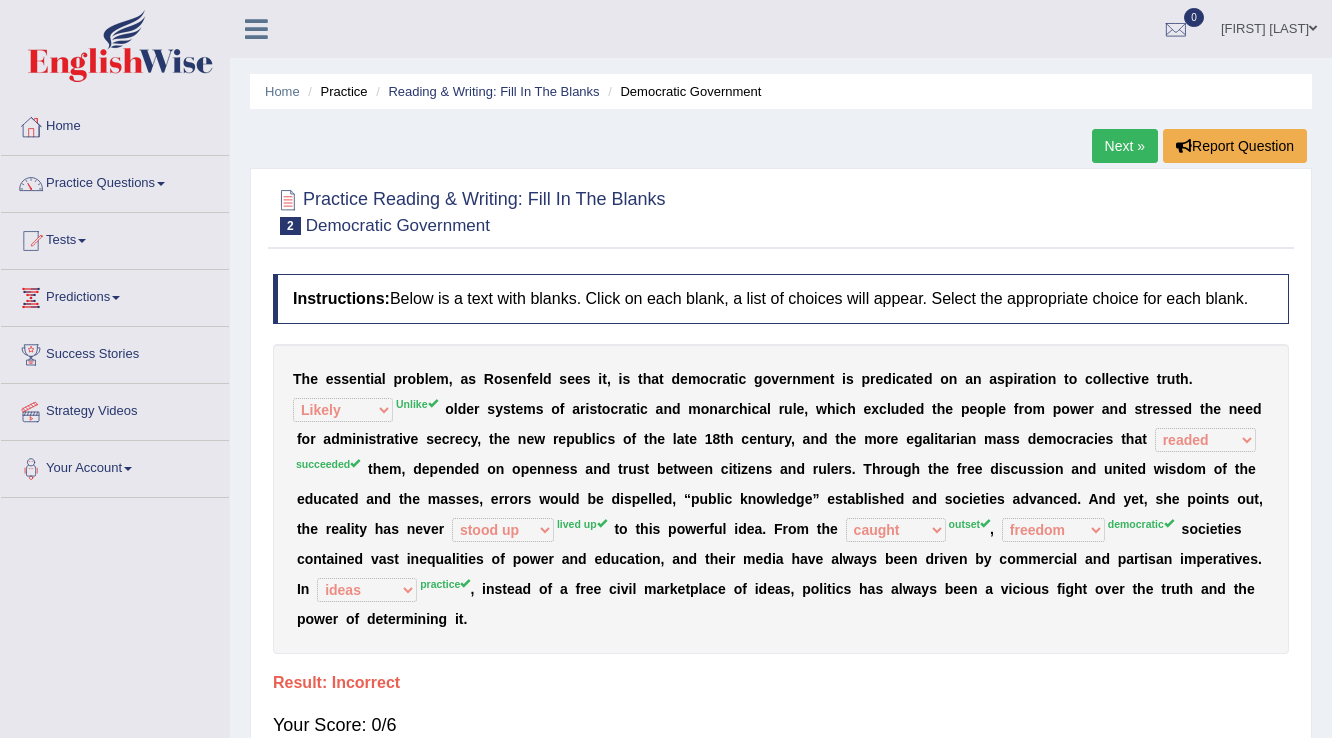 click on "Next »" at bounding box center [1125, 146] 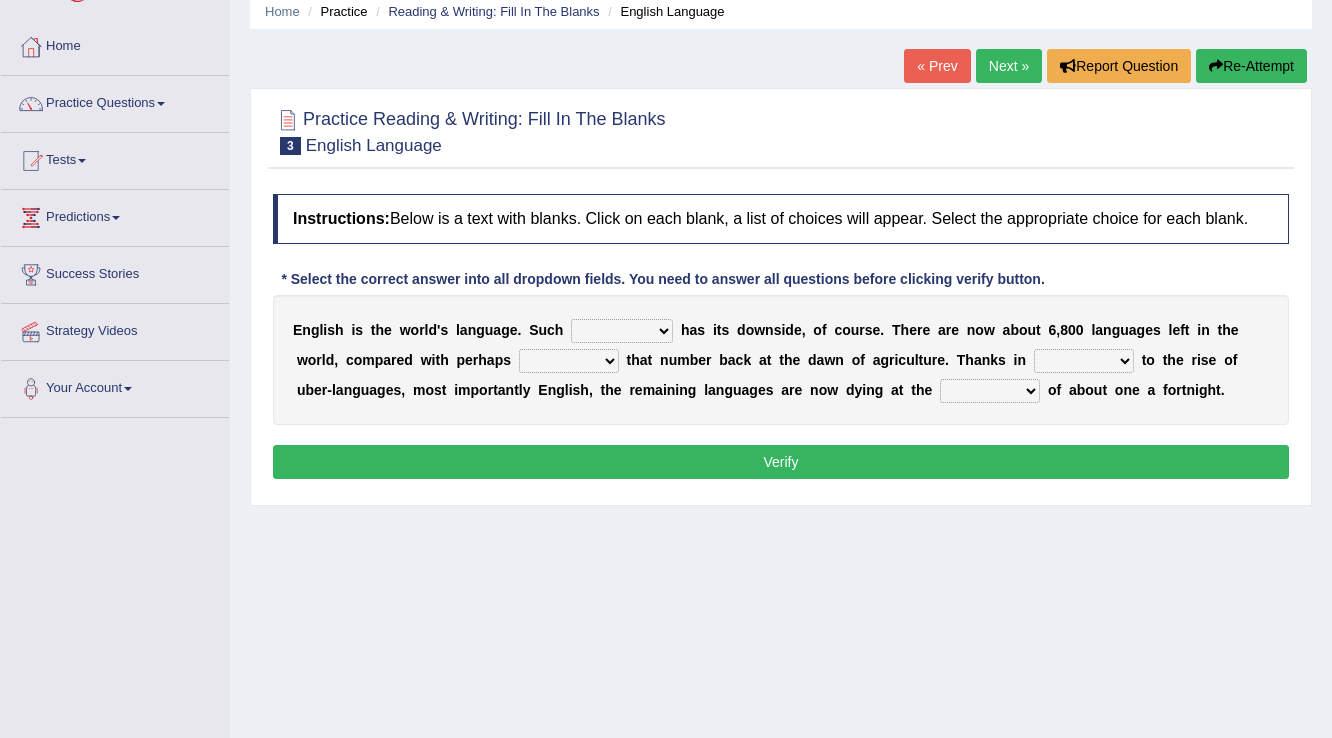 scroll, scrollTop: 80, scrollLeft: 0, axis: vertical 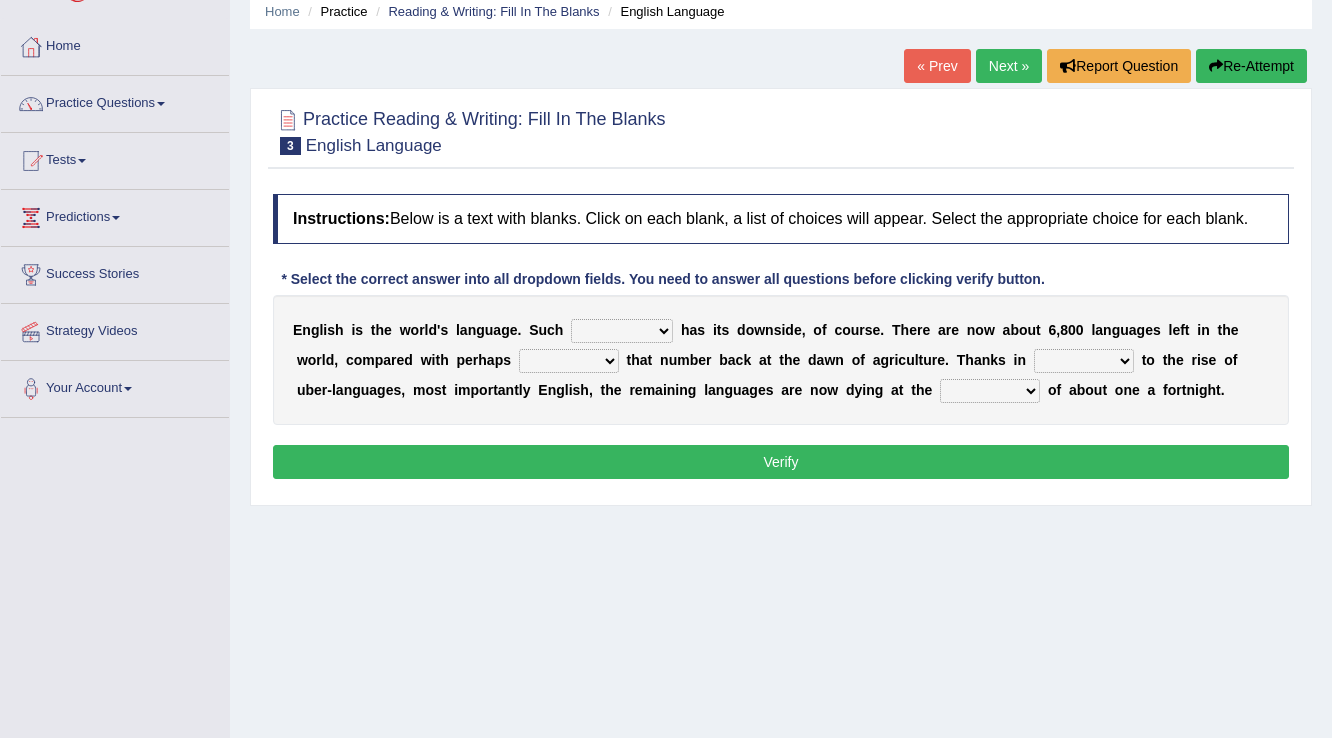 click on "power idea subject dominance" at bounding box center [622, 331] 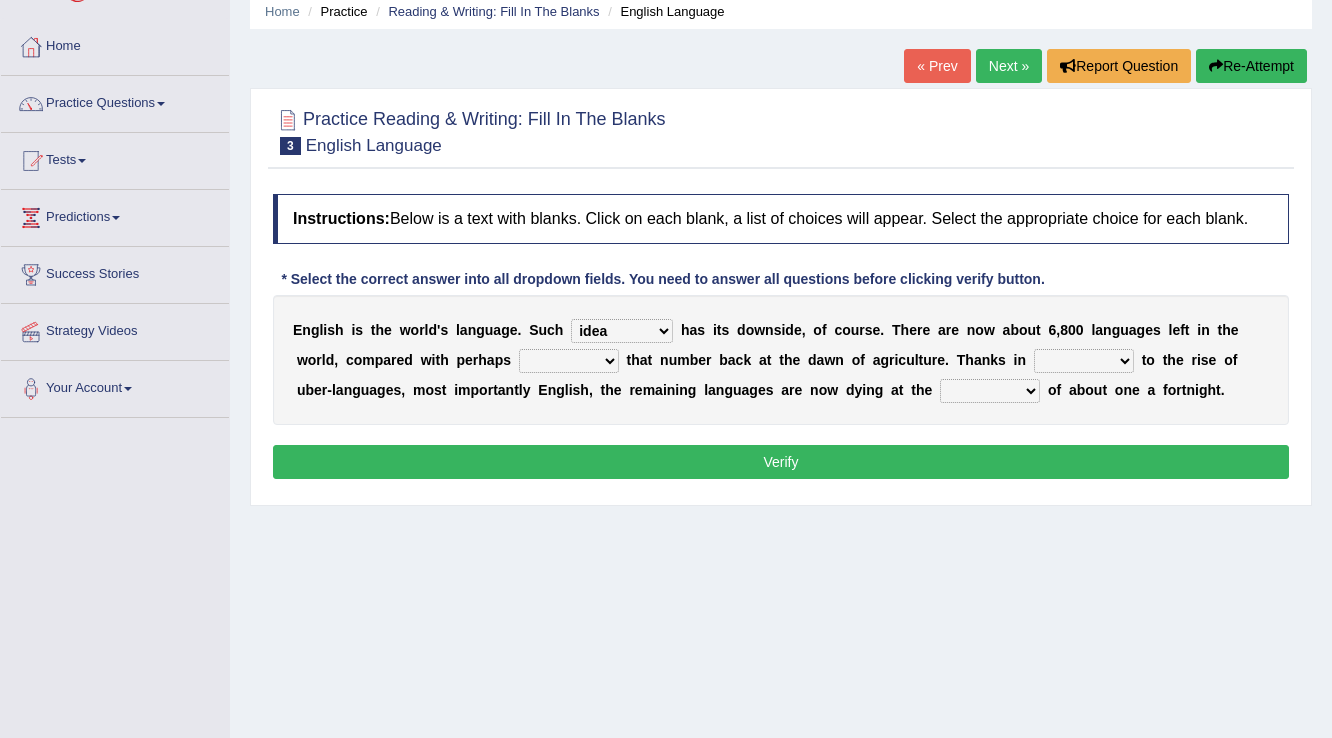 click on "power idea subject dominance" at bounding box center [622, 331] 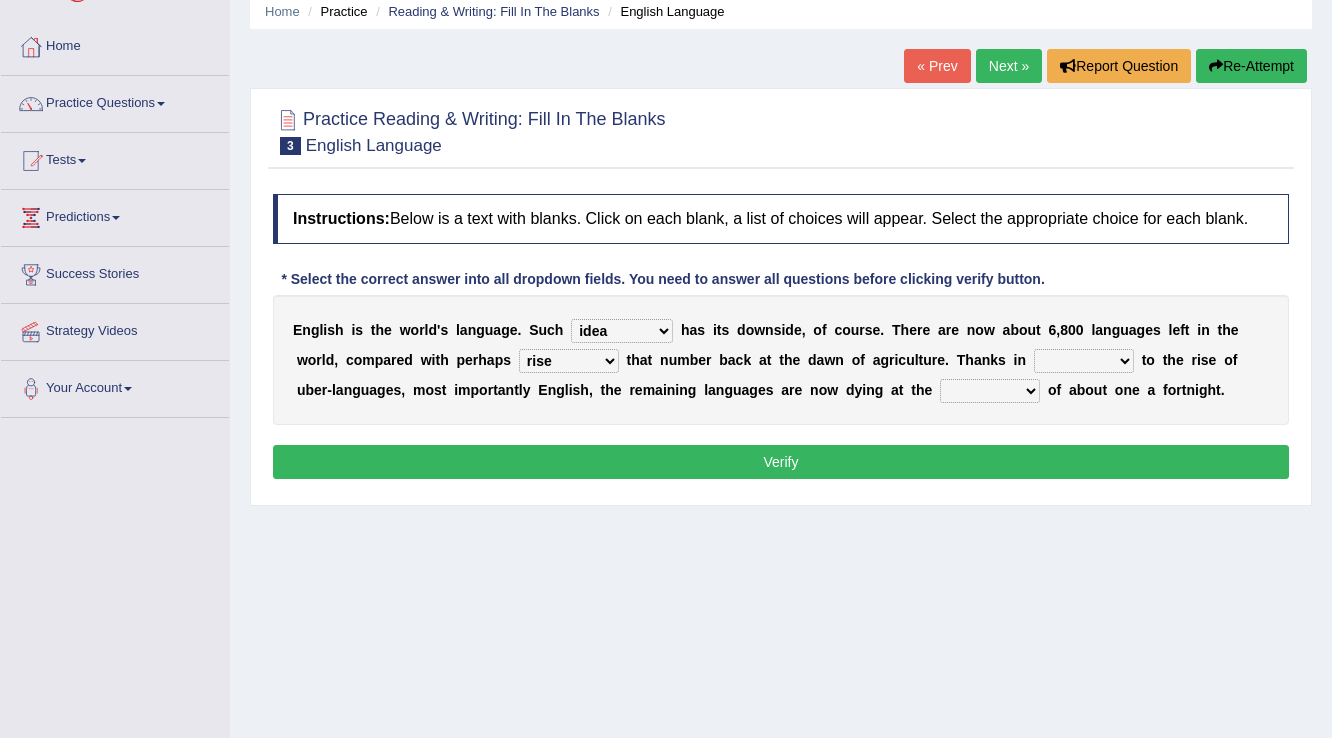 click on "rise twice firstly never" at bounding box center [569, 361] 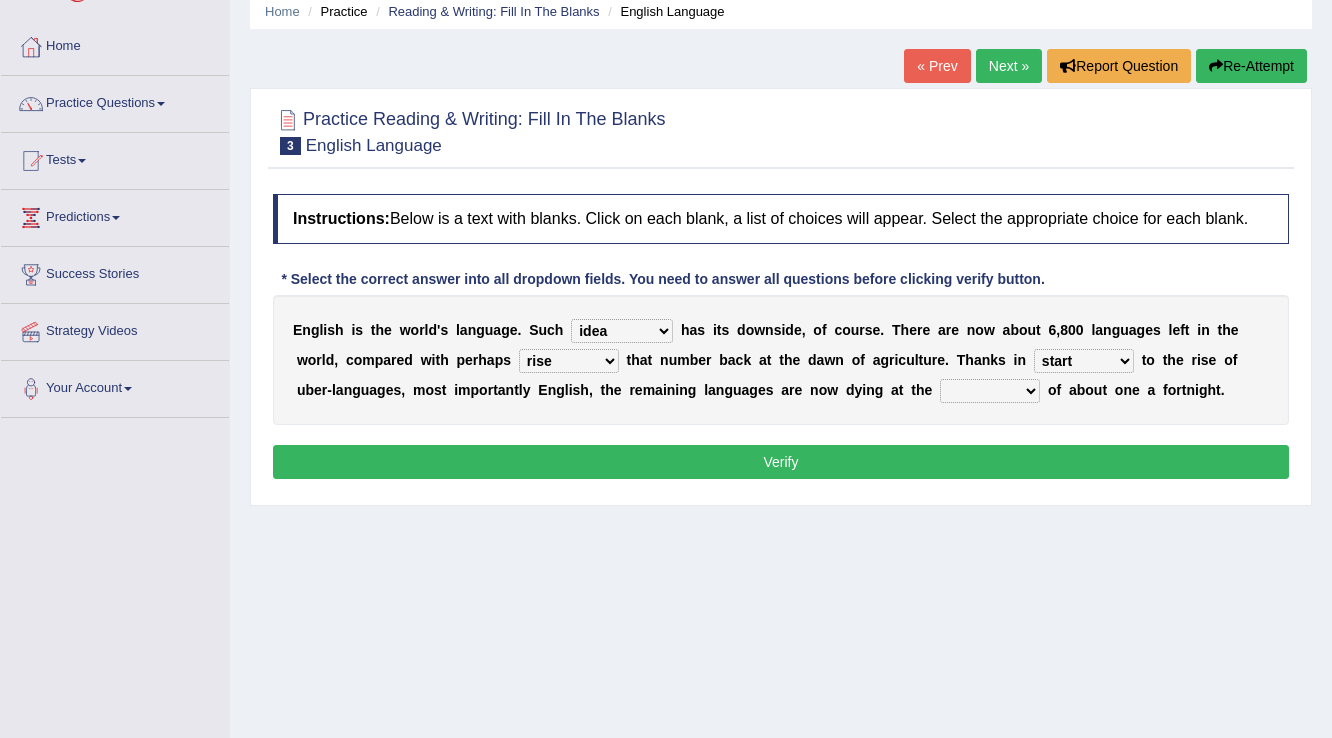 click on "rare start part bother" at bounding box center (1084, 361) 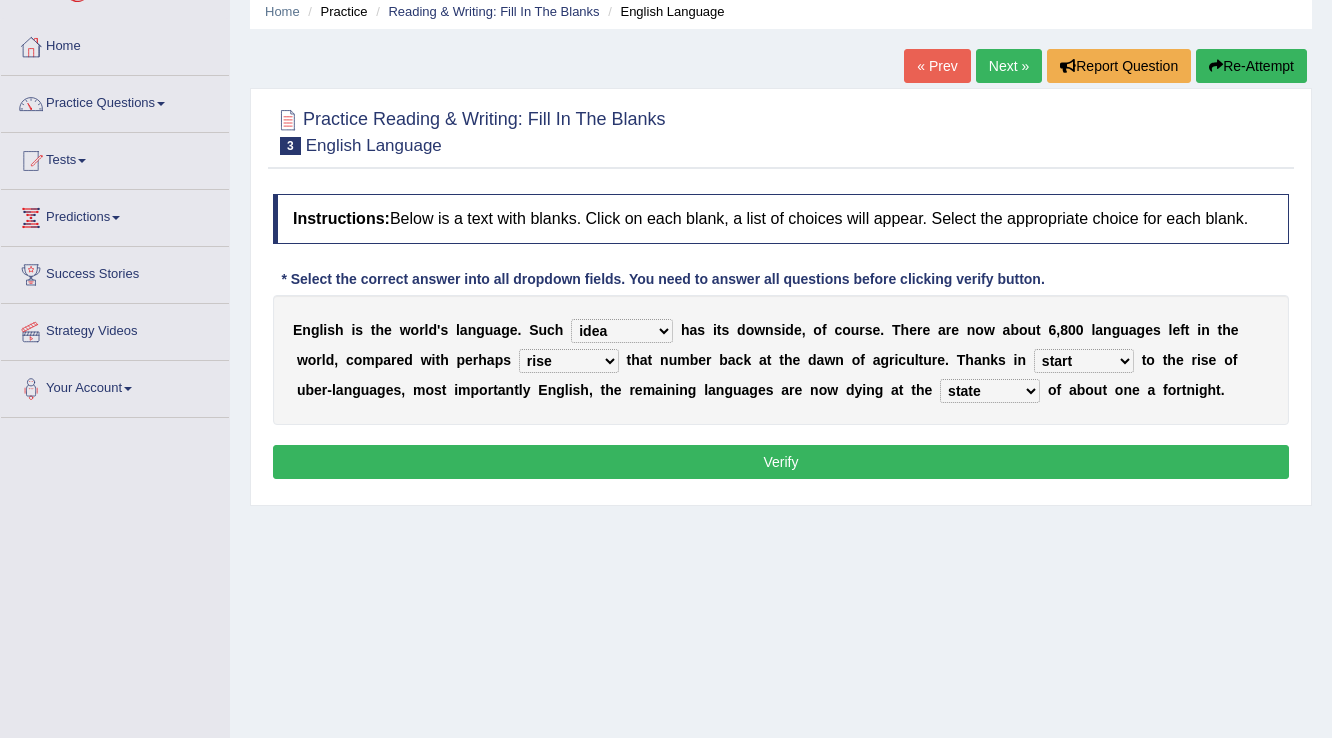 click on "state rate wait great" at bounding box center (990, 391) 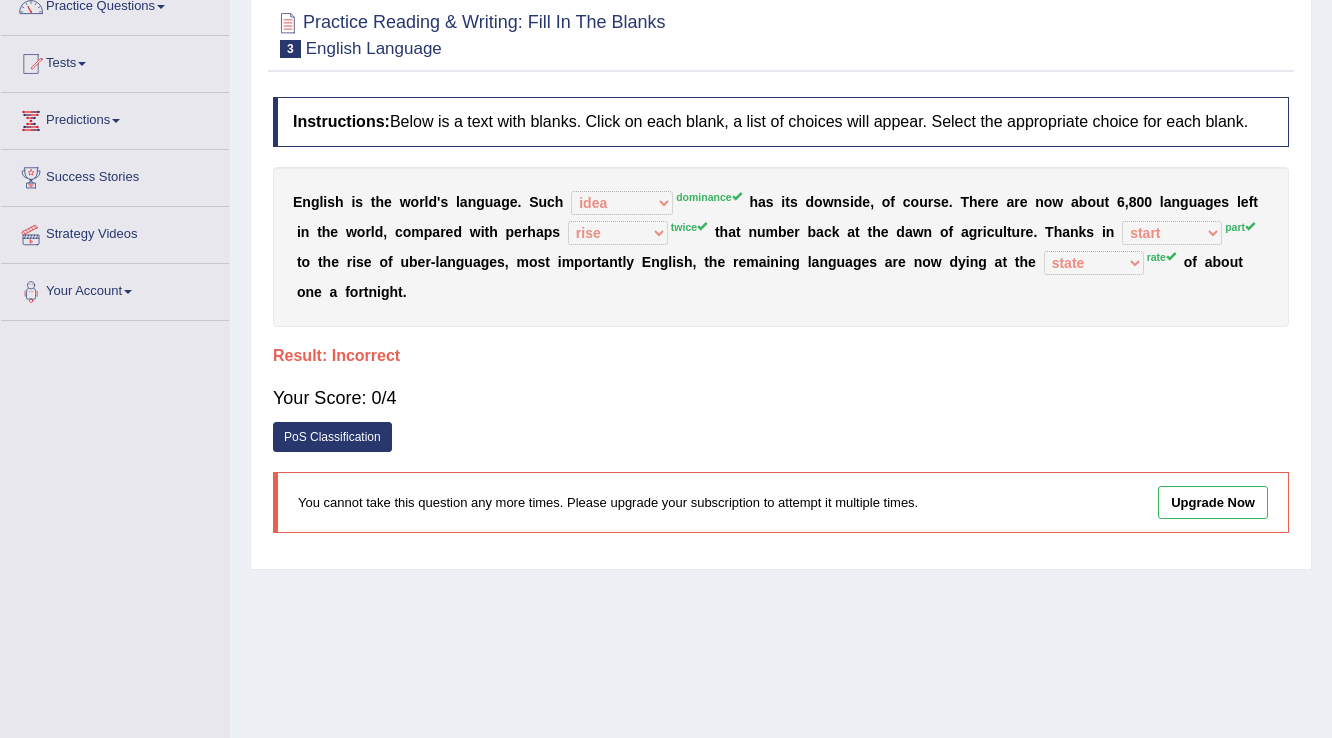 scroll, scrollTop: 0, scrollLeft: 0, axis: both 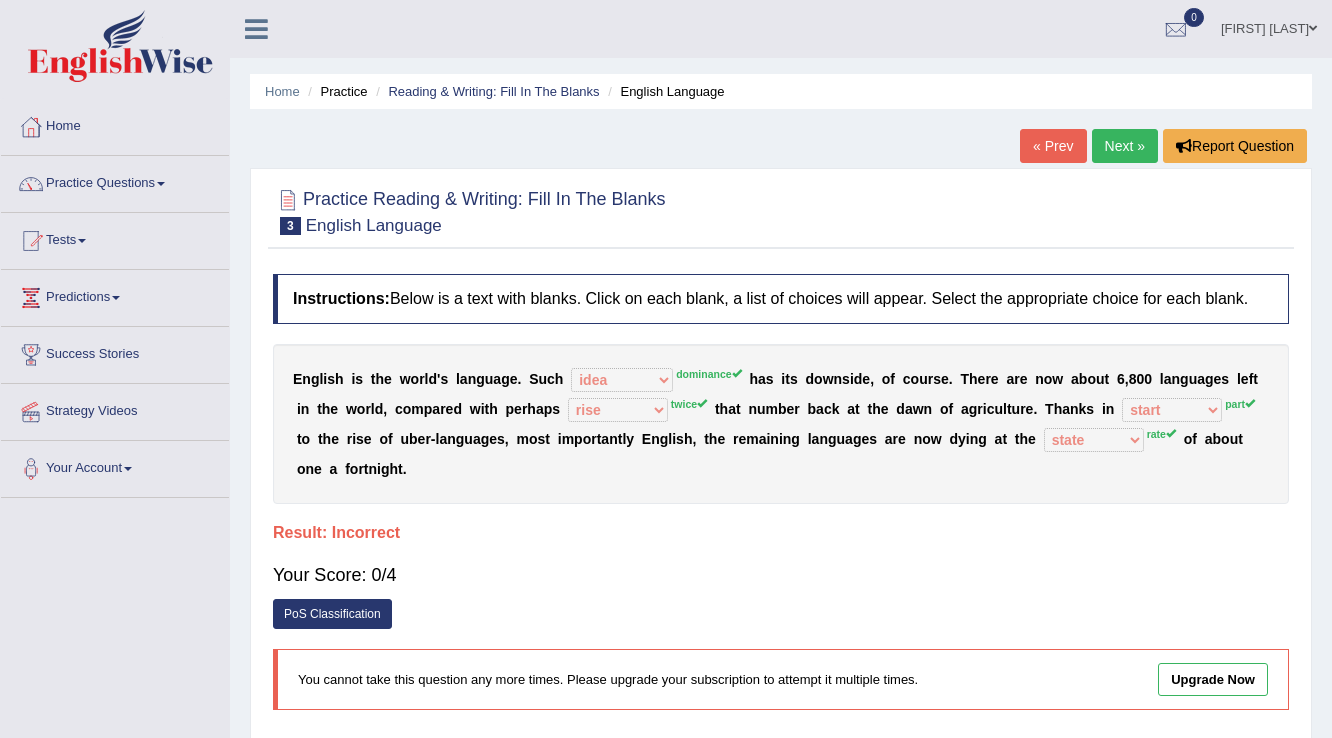 click on "Next »" at bounding box center (1125, 146) 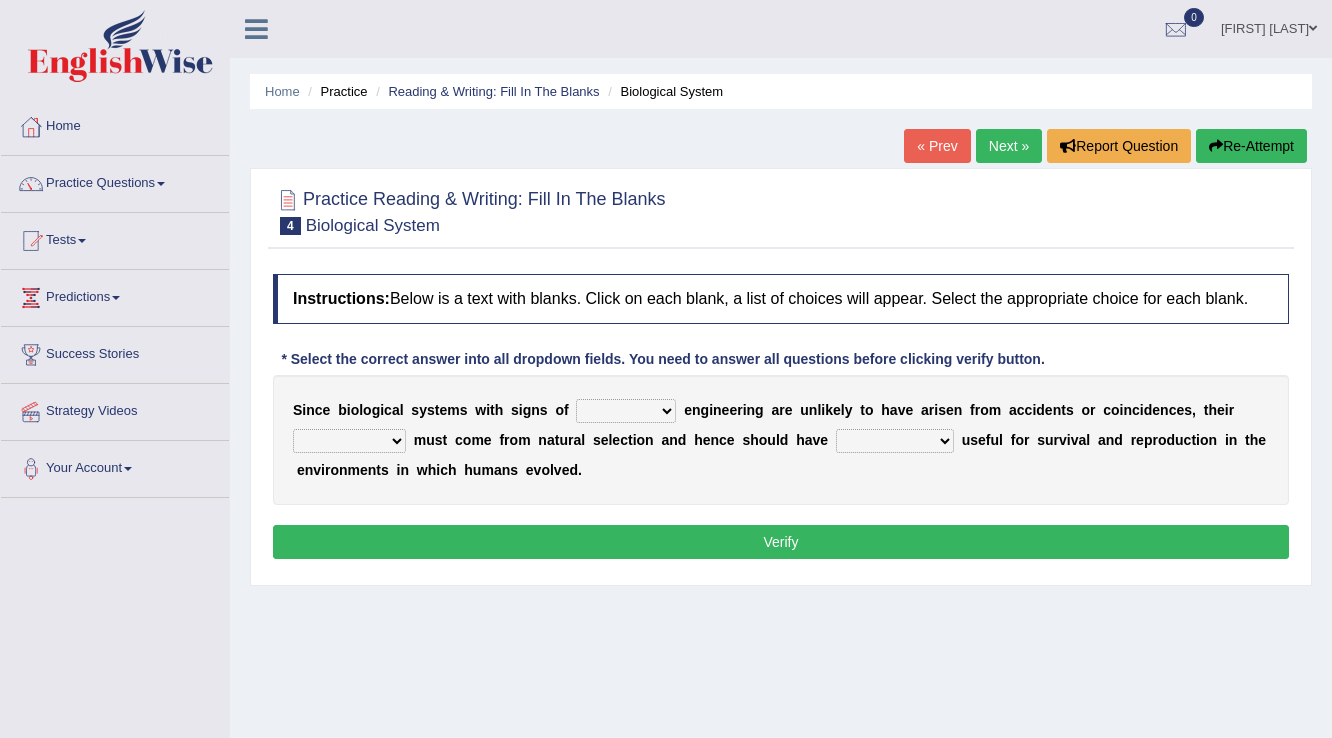 scroll, scrollTop: 0, scrollLeft: 0, axis: both 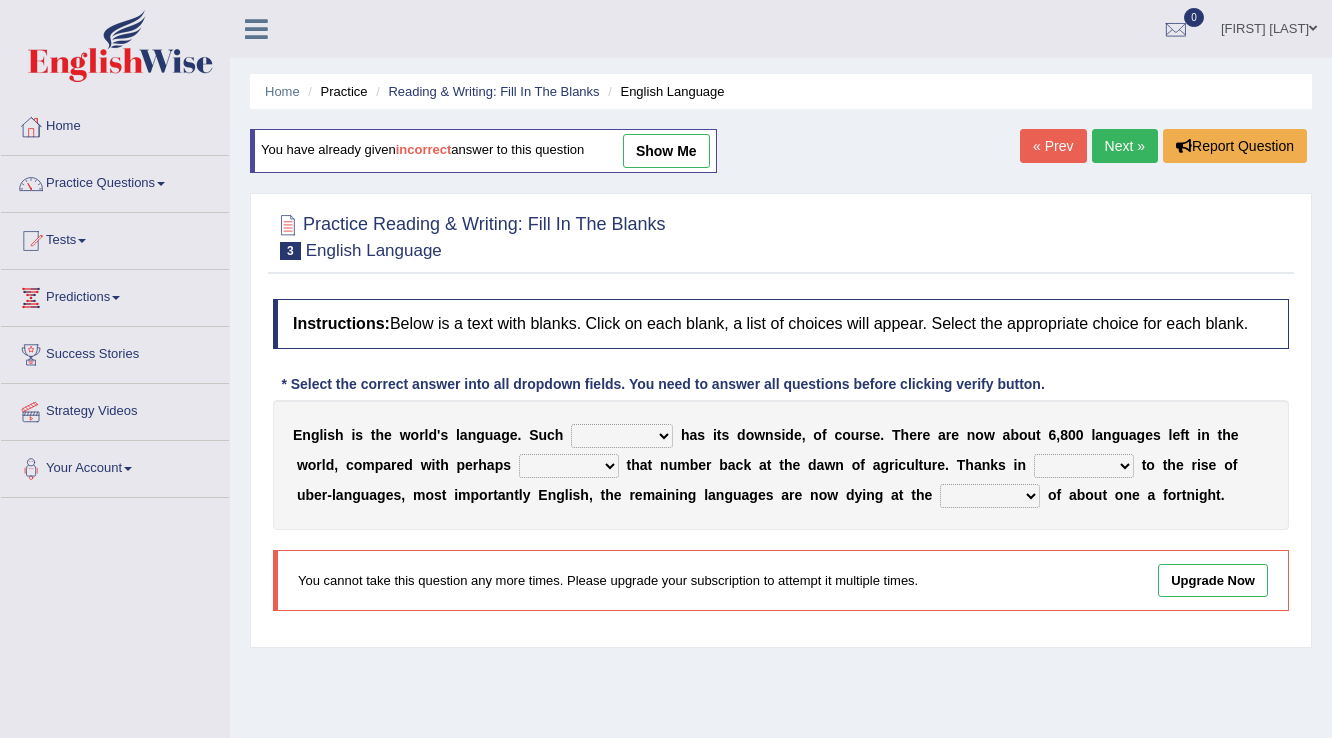 click on "power idea subject dominance" at bounding box center (622, 436) 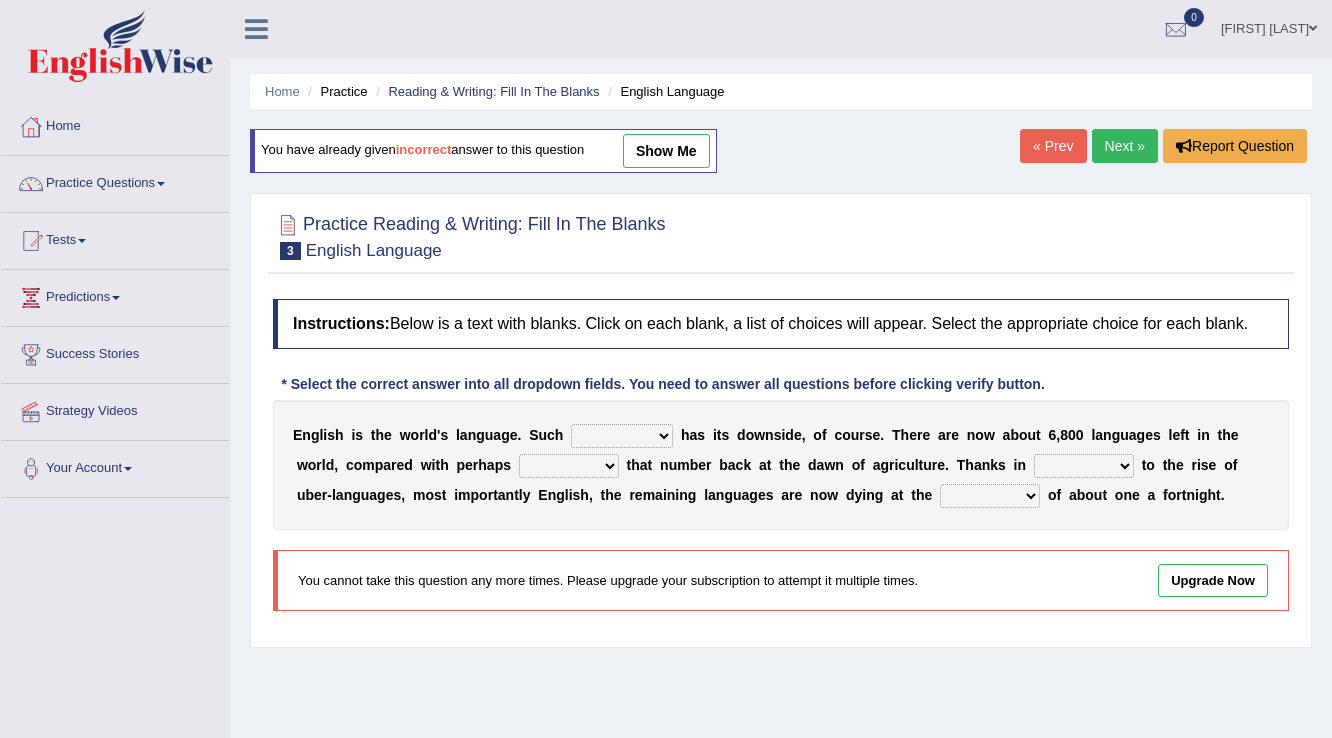 click on "rare start part bother" at bounding box center [1084, 466] 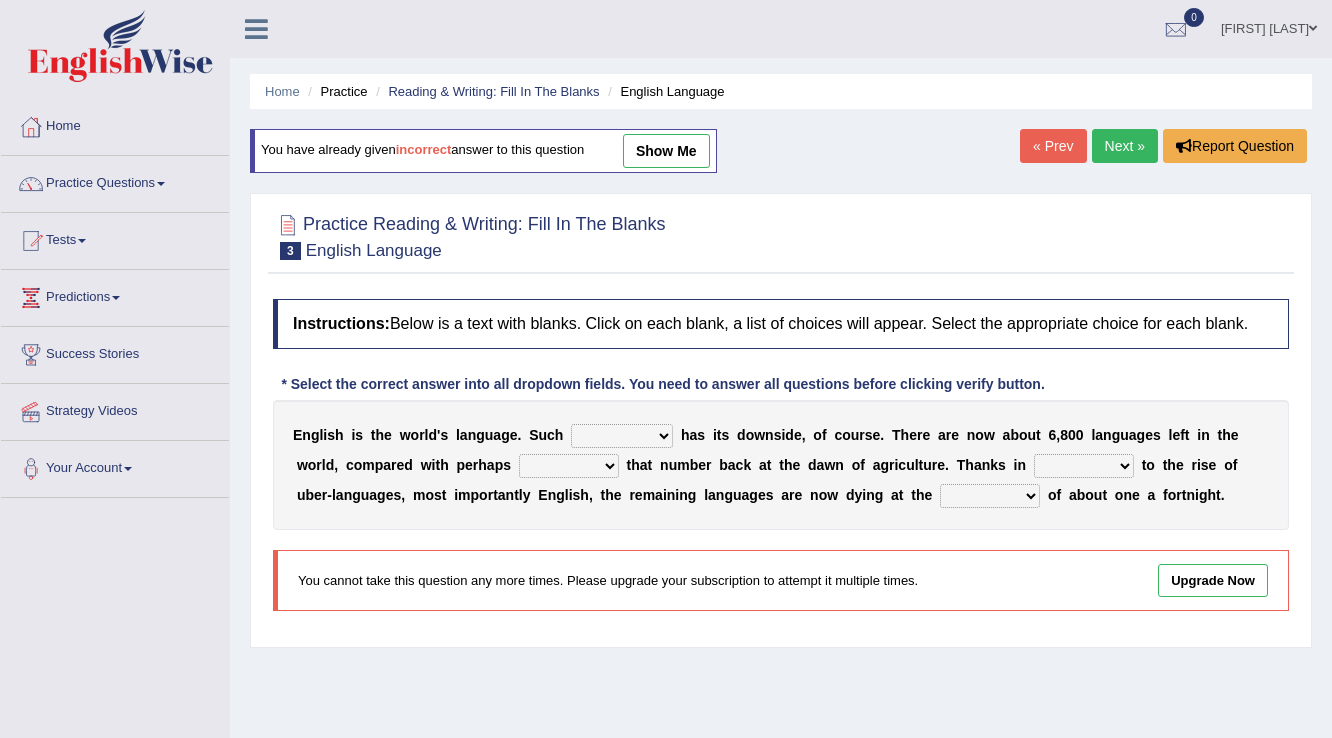 select on "rare" 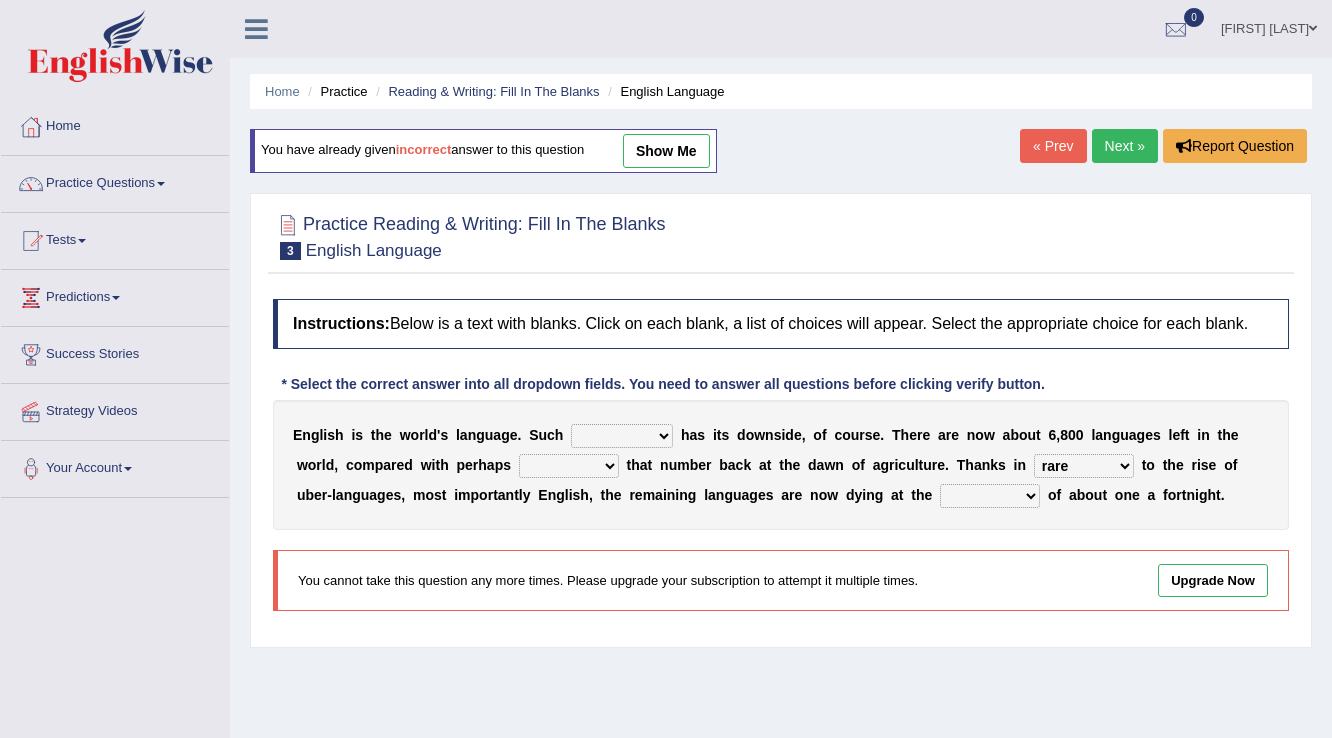 click on "r" at bounding box center (475, 465) 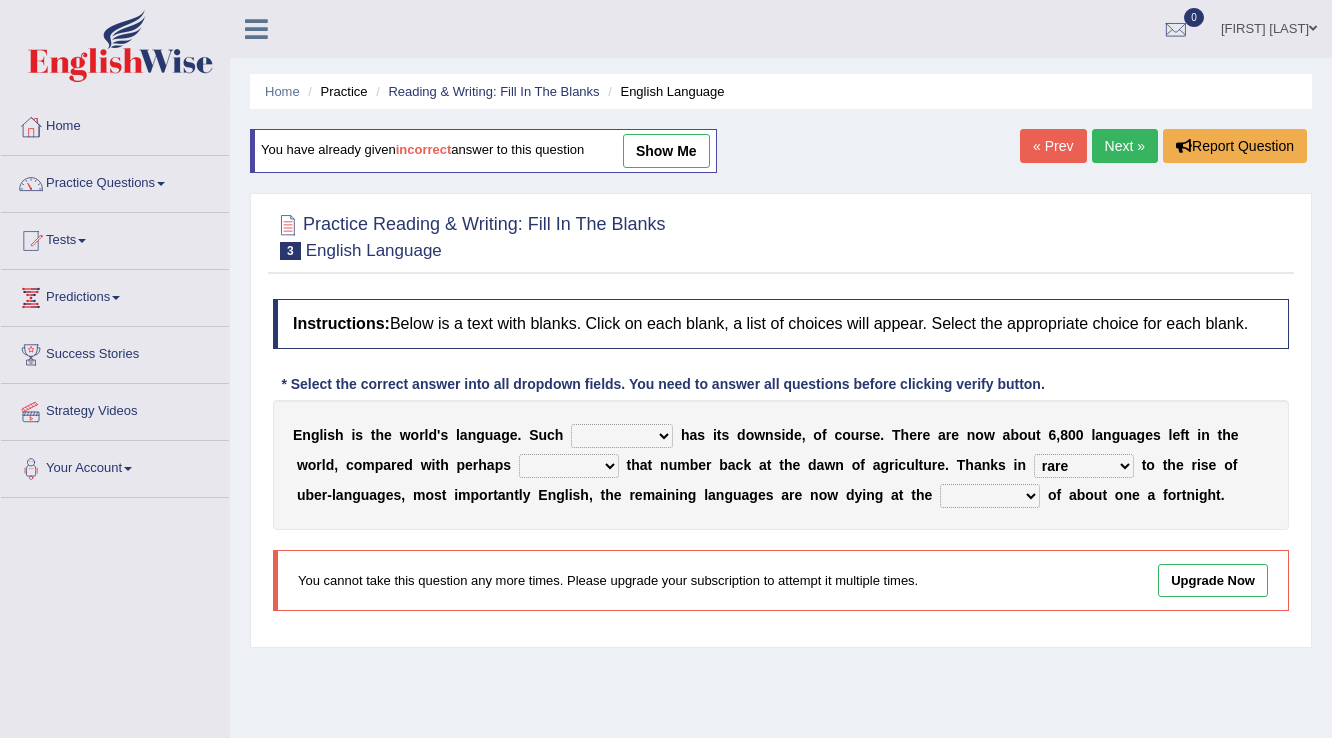 select on "rise" 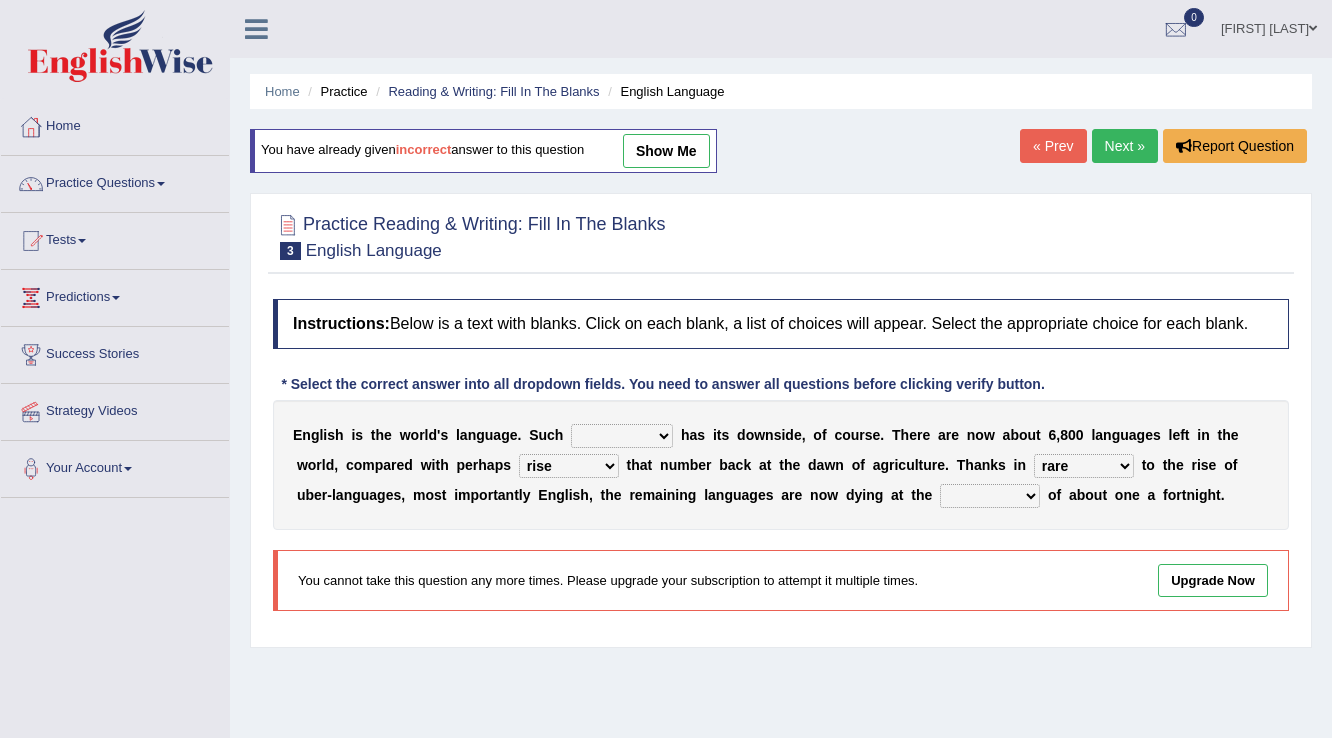 click on "power idea subject dominance" at bounding box center [622, 436] 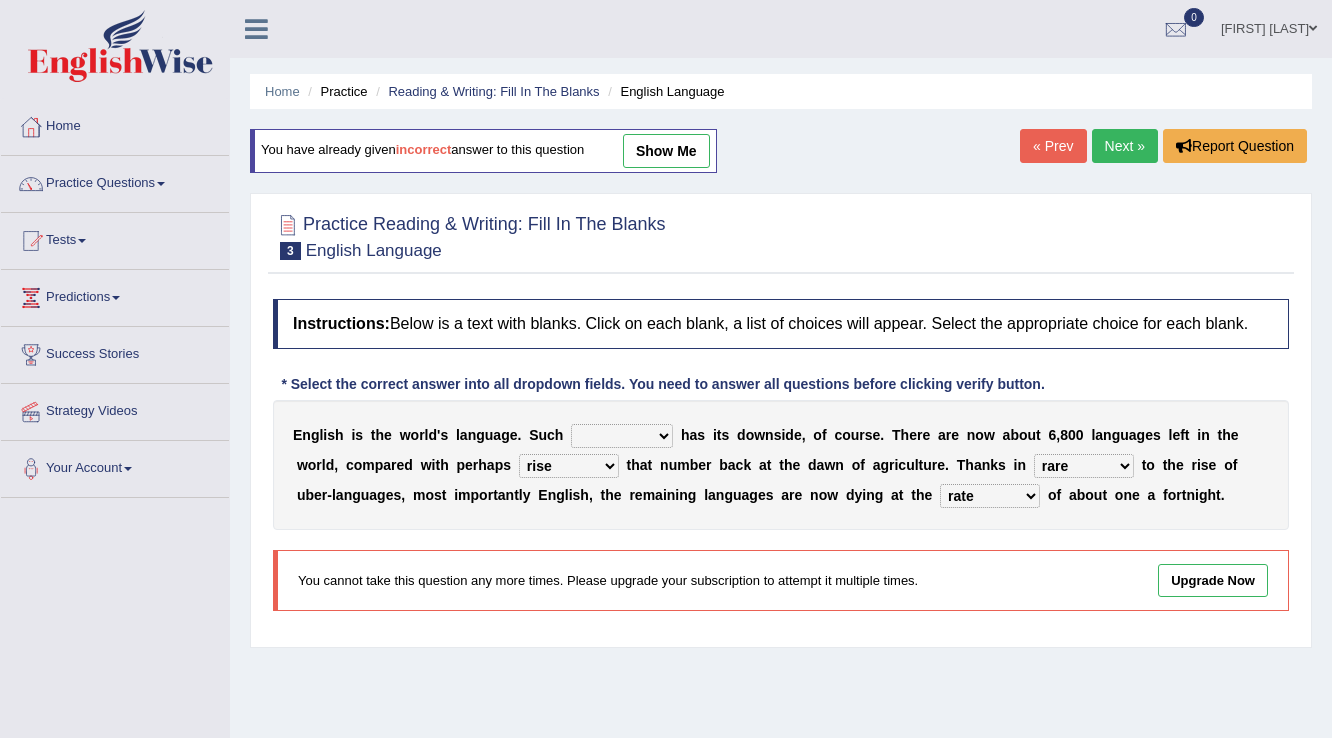 click on "Next »" at bounding box center (1125, 146) 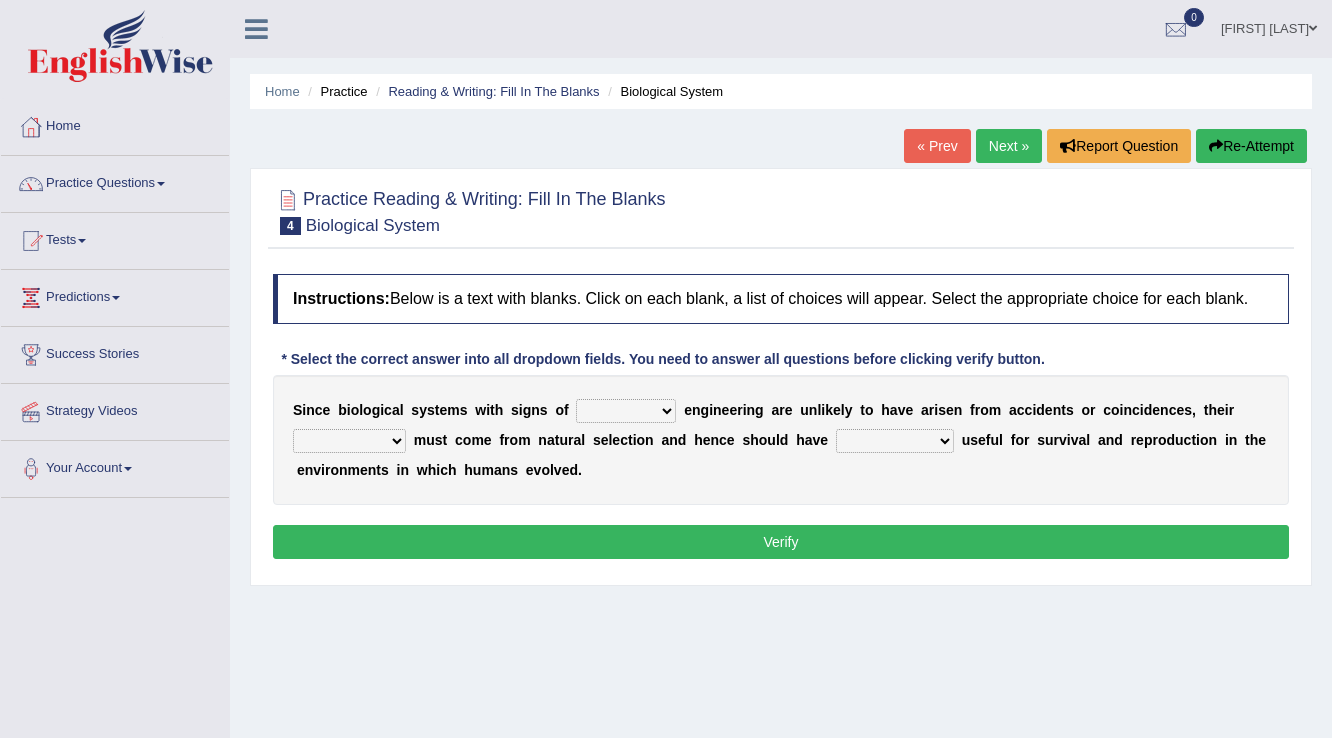 scroll, scrollTop: 0, scrollLeft: 0, axis: both 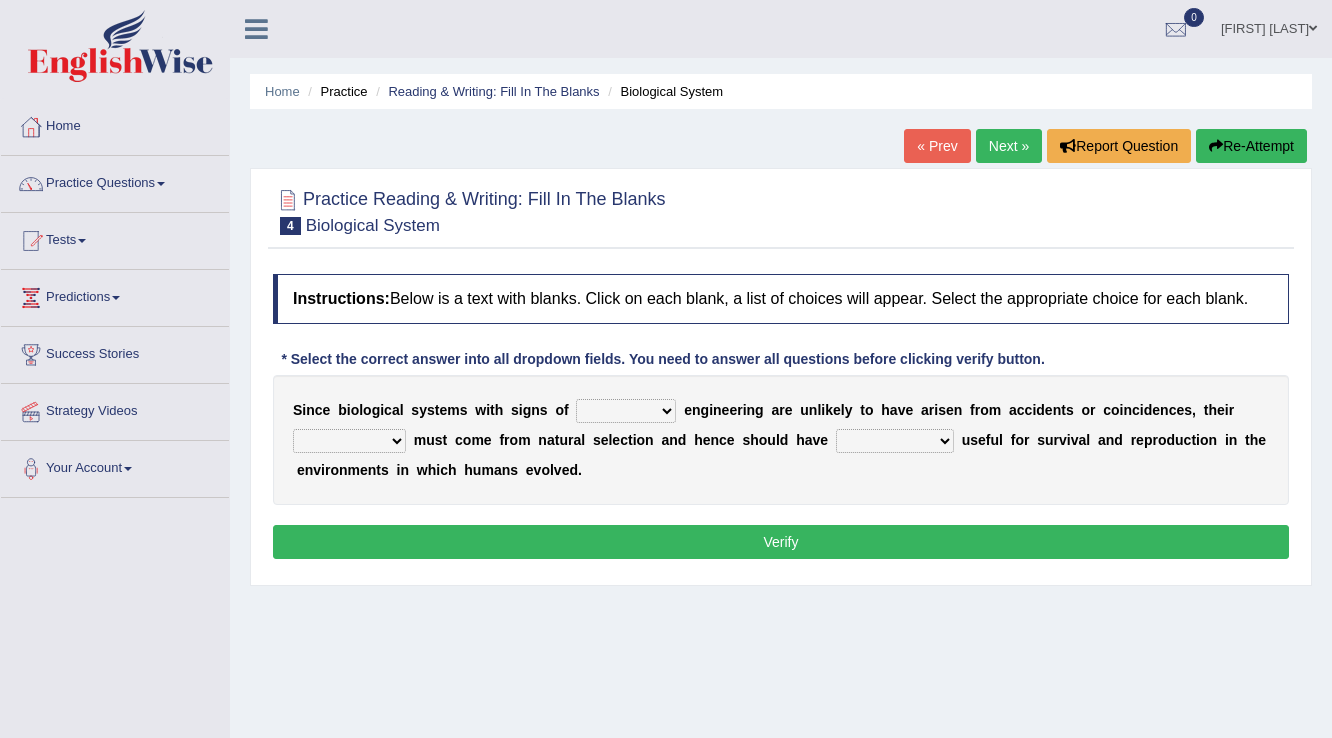 click on "system national extra complex" at bounding box center [626, 411] 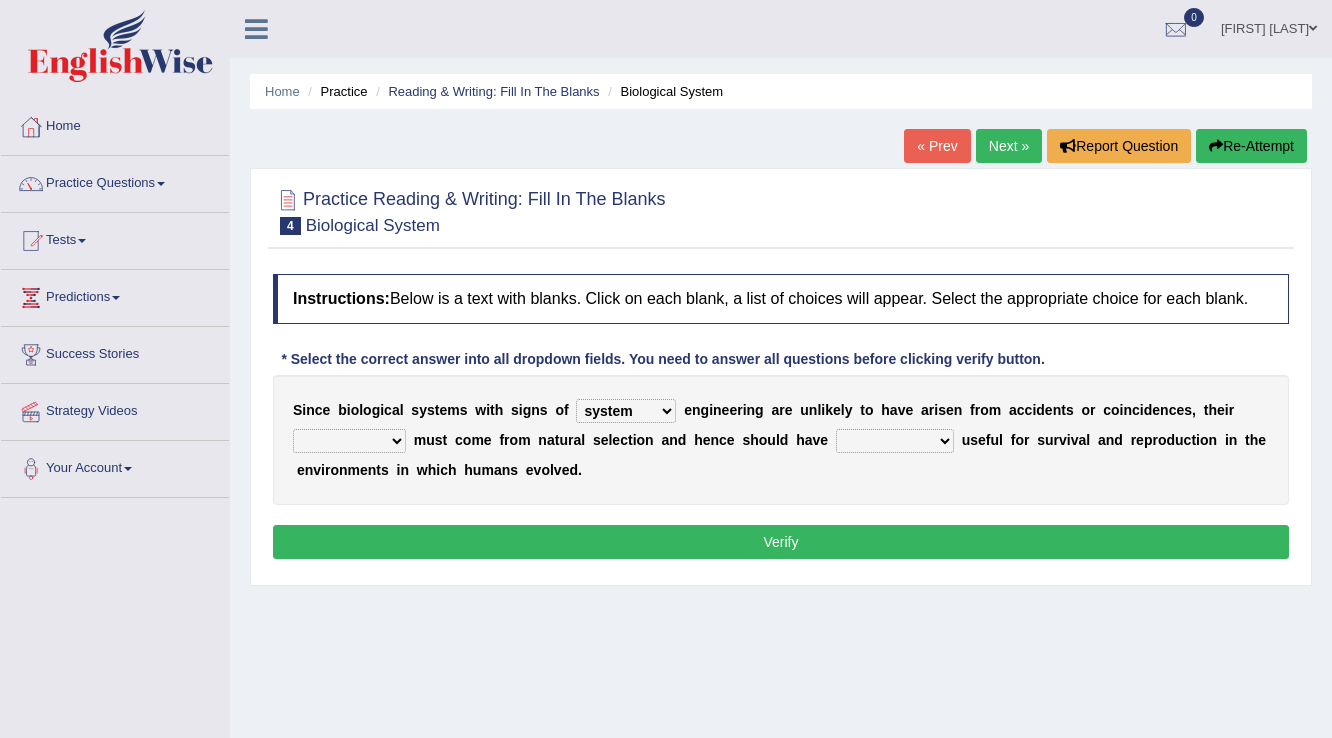 click on "system national extra complex" at bounding box center [626, 411] 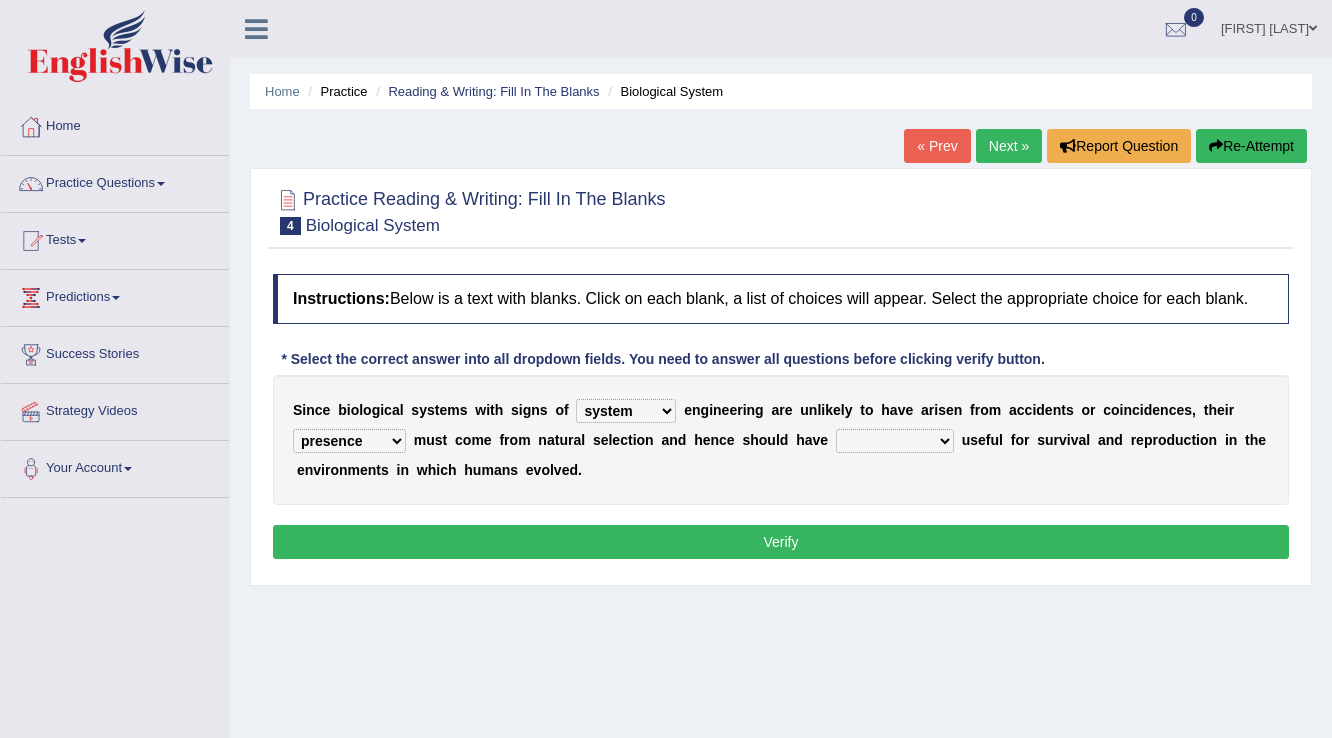 click on "functions cultures samples introductions" at bounding box center [895, 441] 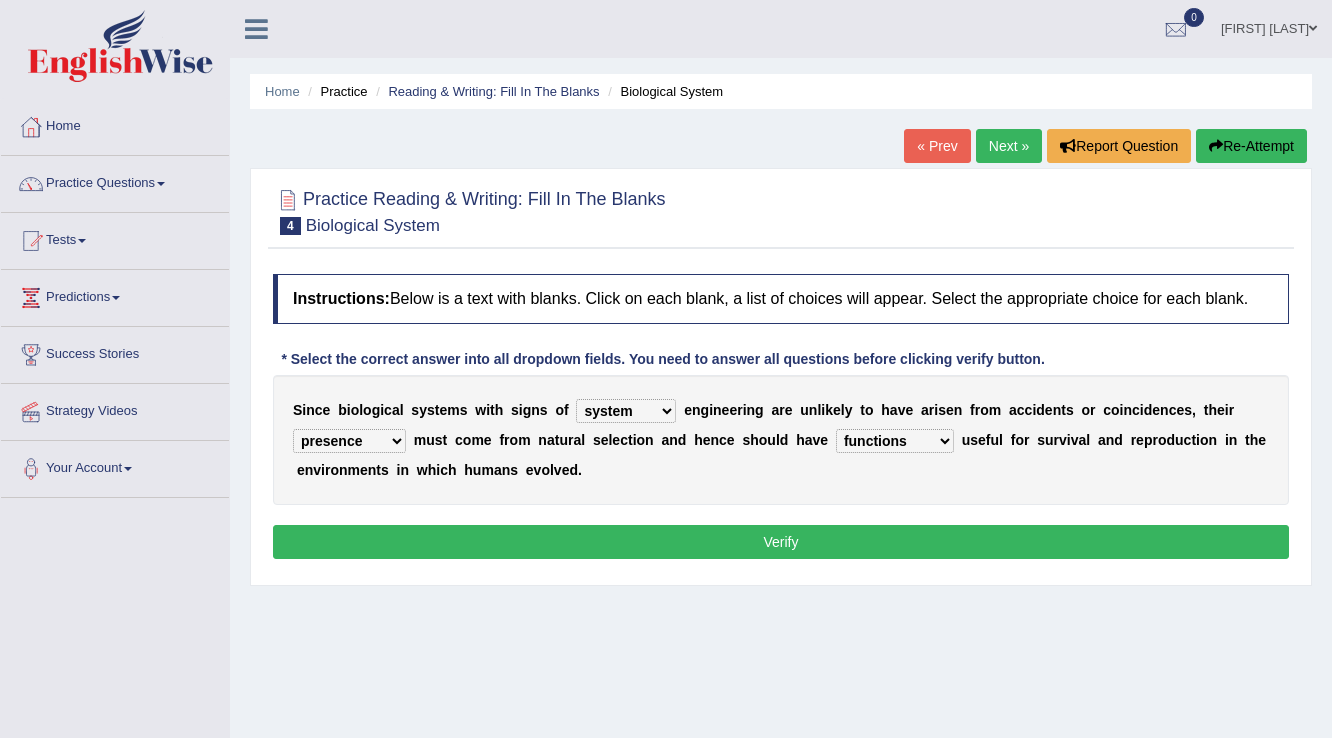 click on "functions cultures samples introductions" at bounding box center (895, 441) 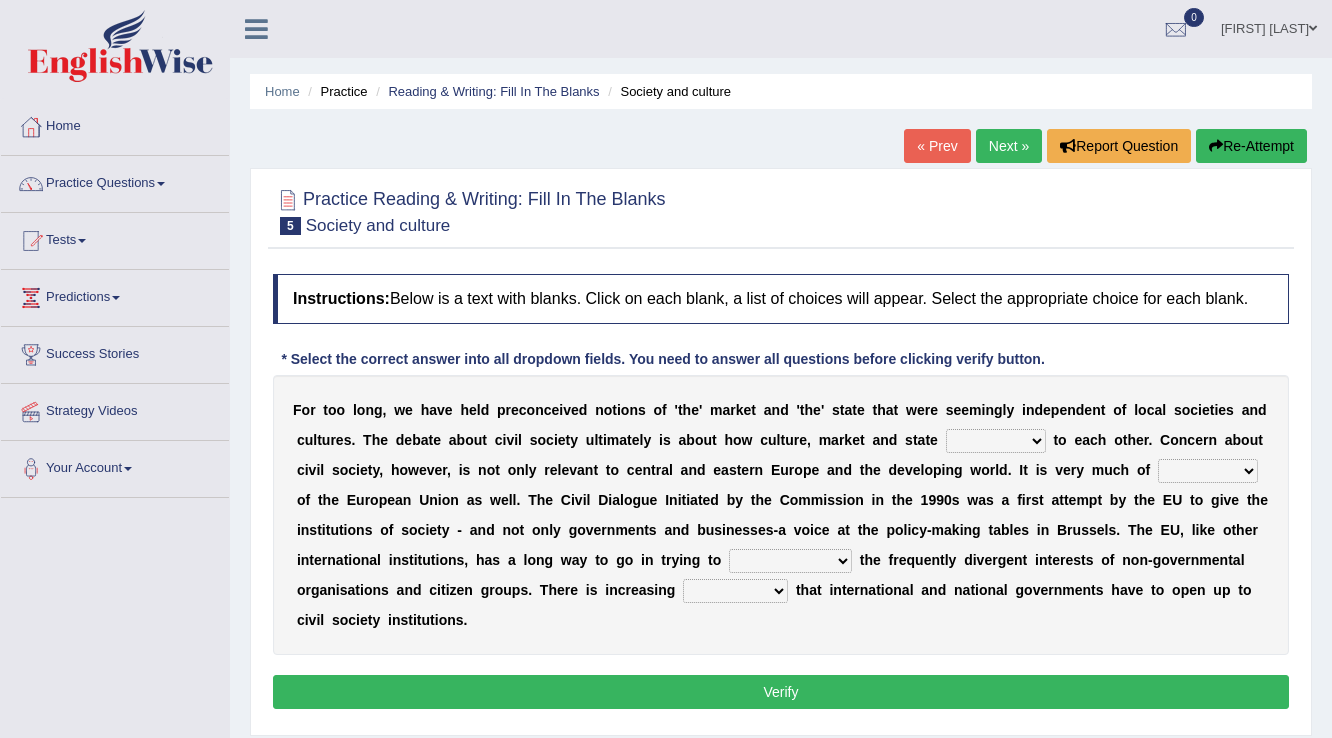 scroll, scrollTop: 62, scrollLeft: 0, axis: vertical 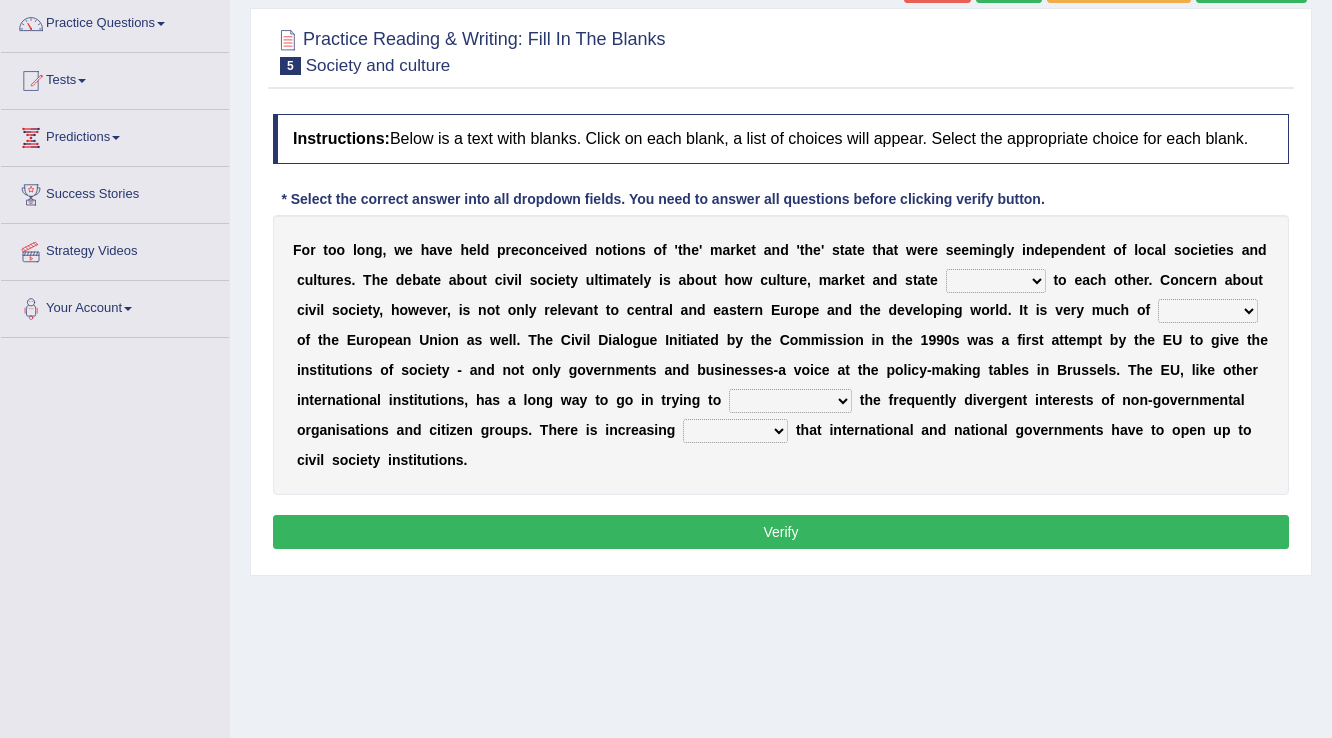 click on "stay relate bring telling" at bounding box center (996, 281) 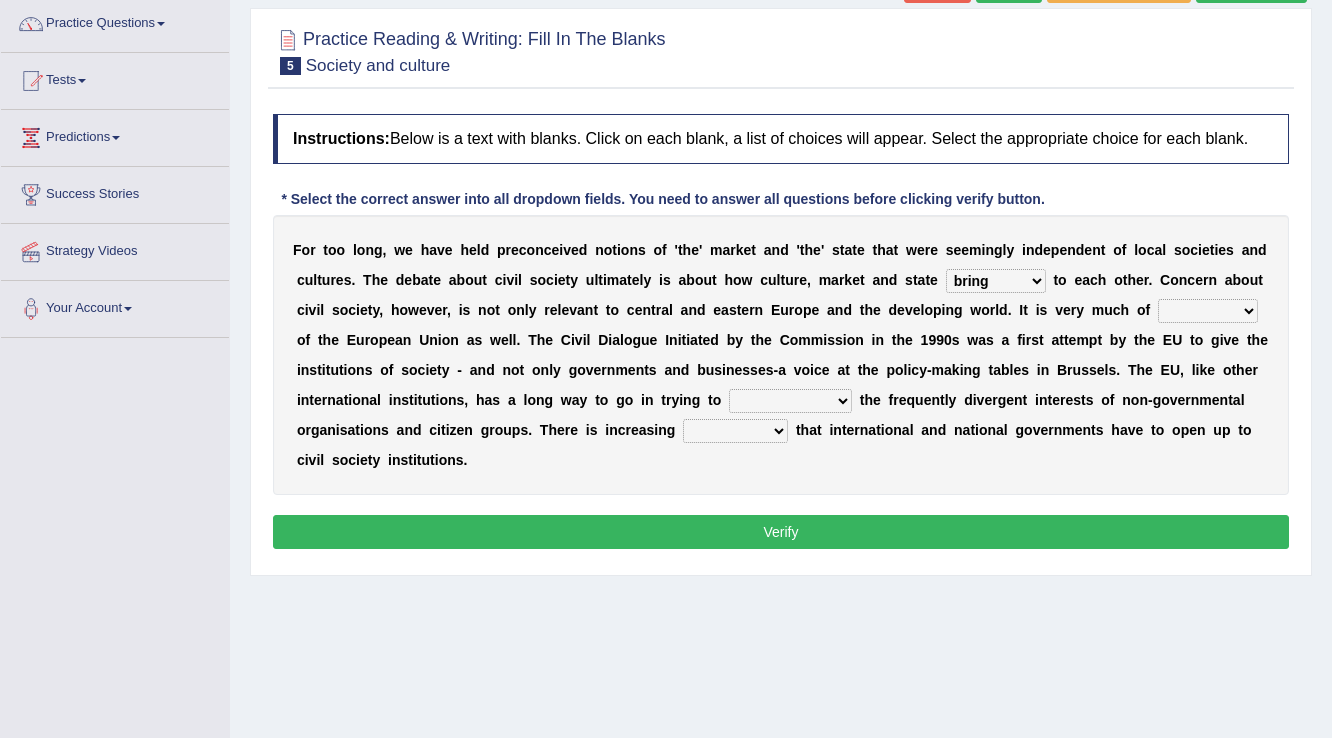 click on "stay relate bring telling" at bounding box center [996, 281] 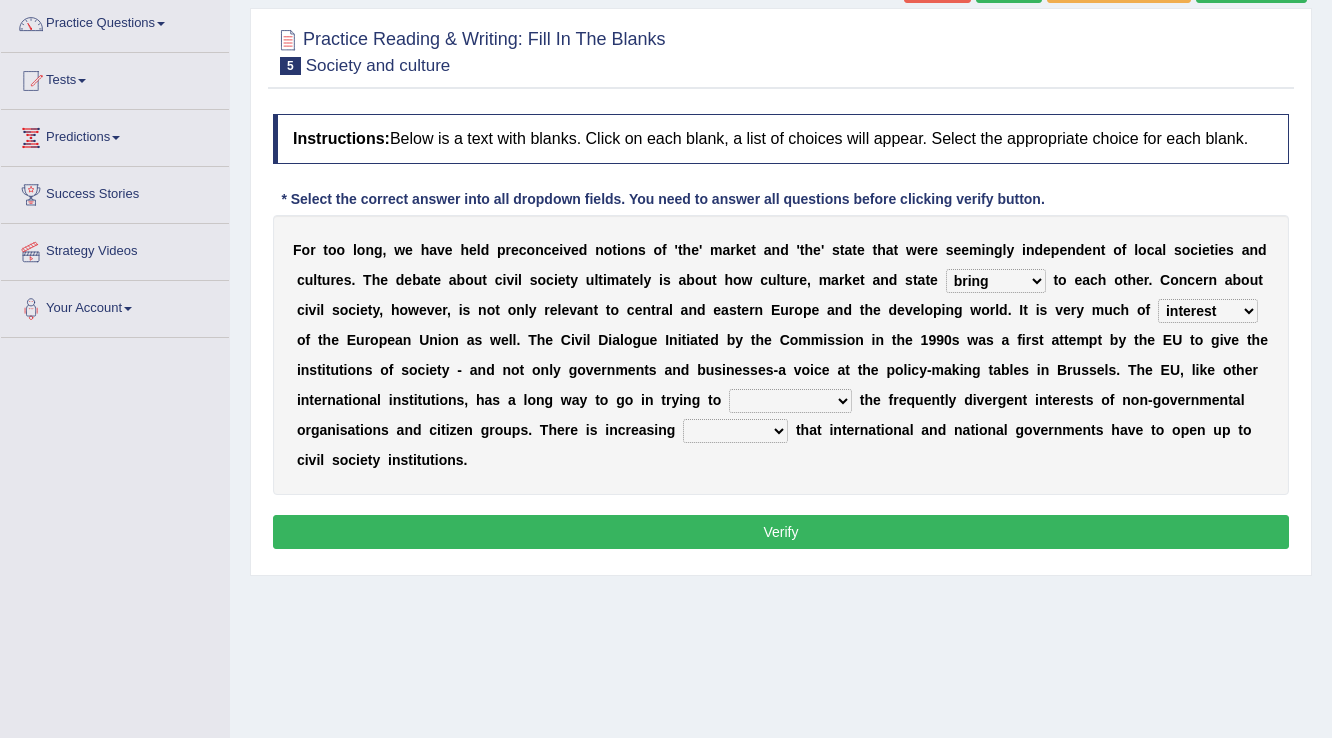 click at bounding box center (1154, 310) 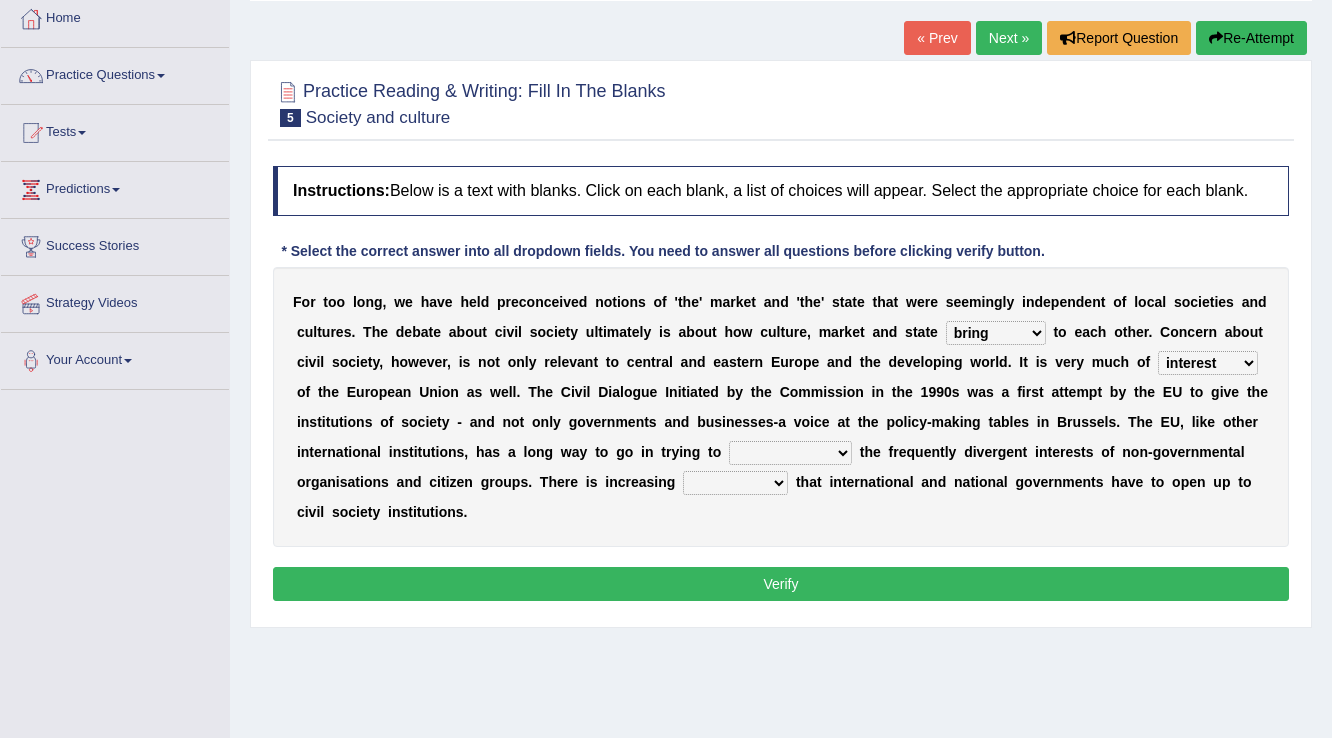 scroll, scrollTop: 80, scrollLeft: 0, axis: vertical 